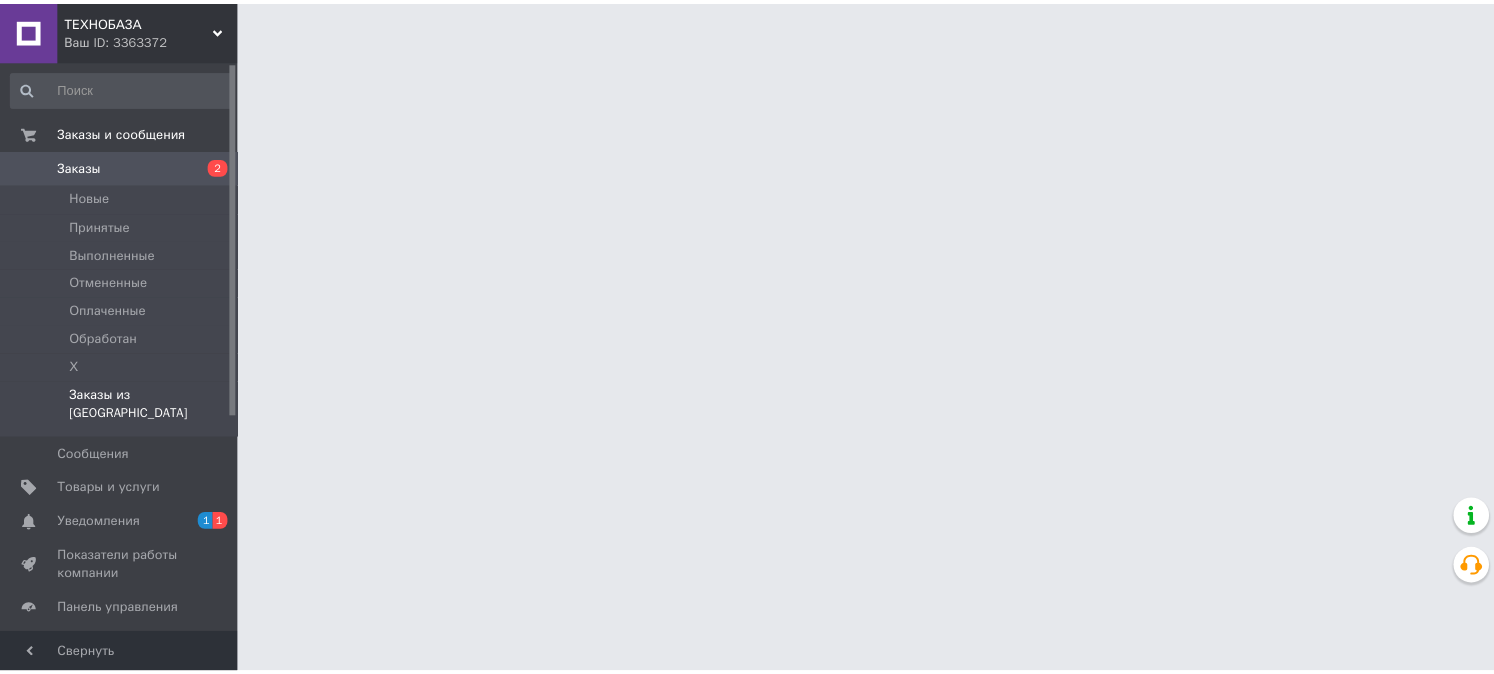 scroll, scrollTop: 0, scrollLeft: 0, axis: both 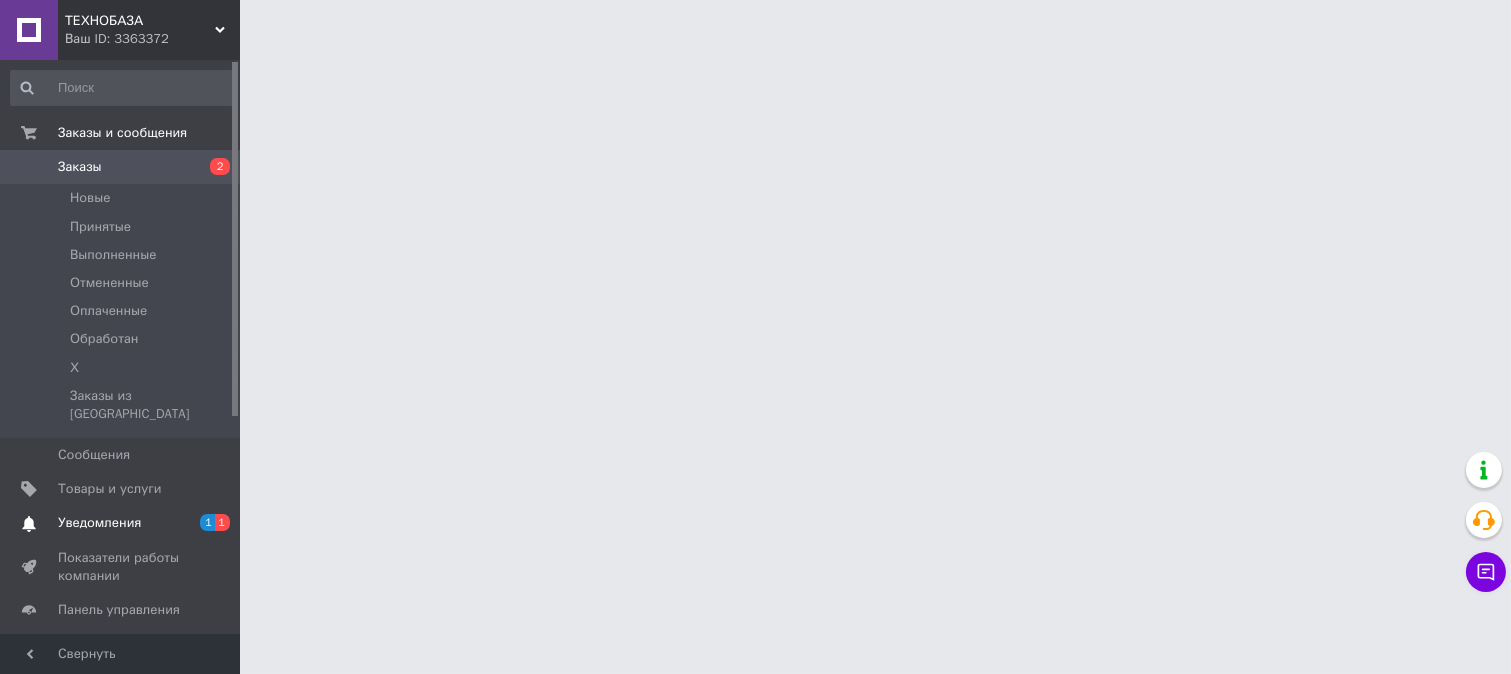 click on "Уведомления" at bounding box center [99, 523] 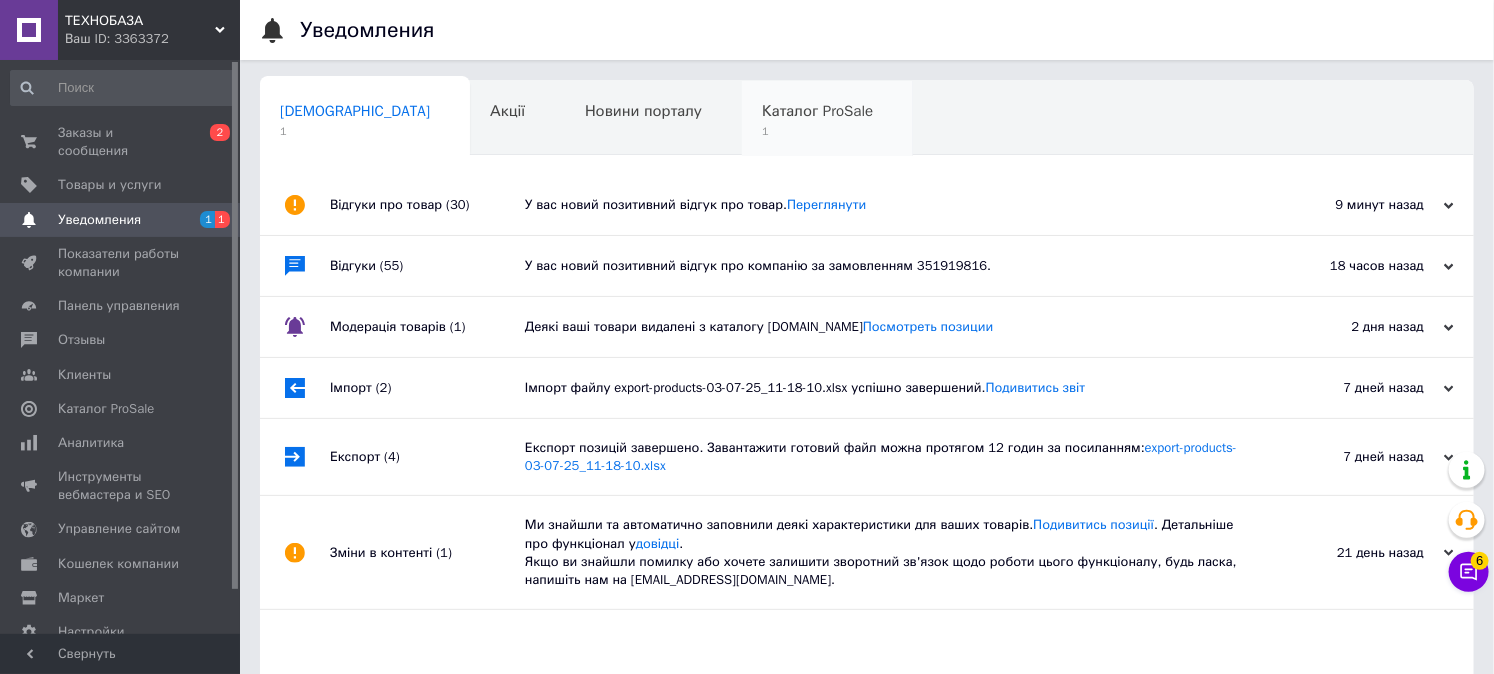 click on "Каталог ProSale" at bounding box center (817, 111) 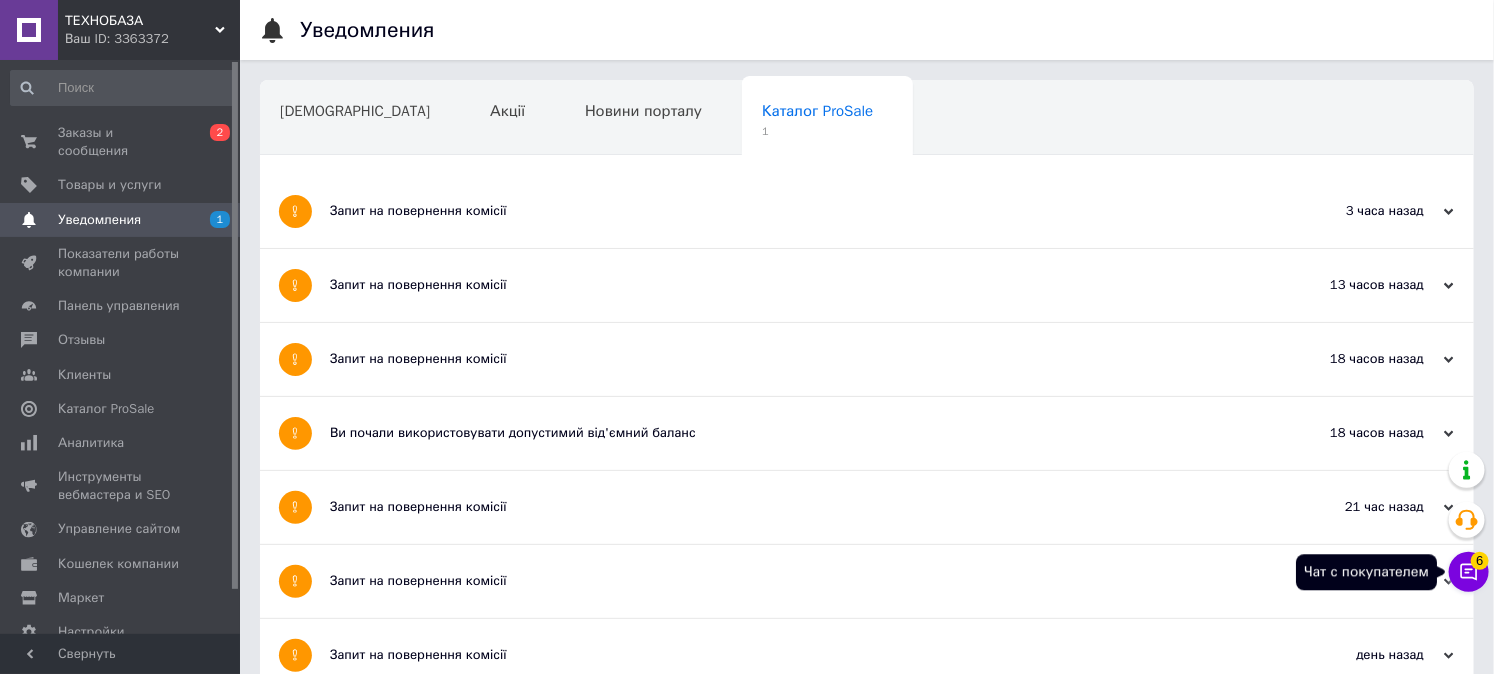 click 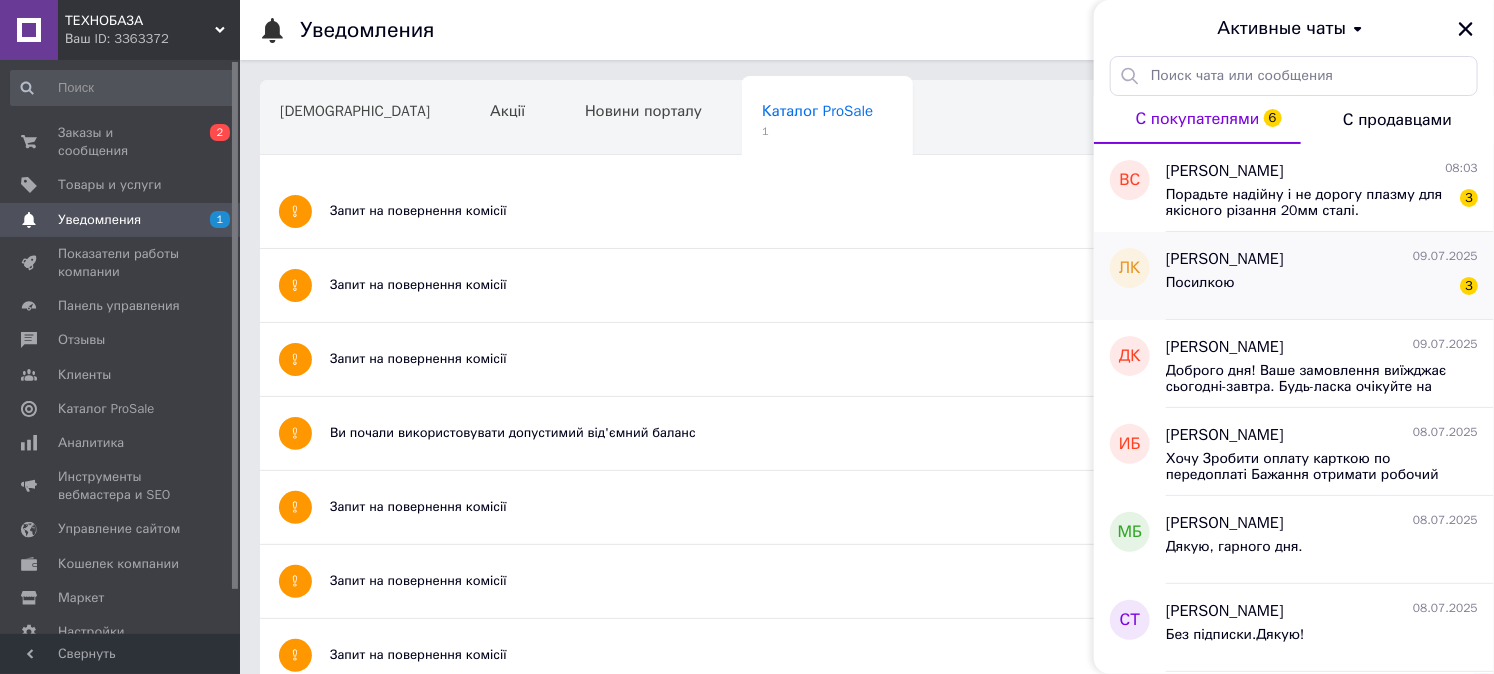 click on "Любомир Когутяк" at bounding box center [1225, 259] 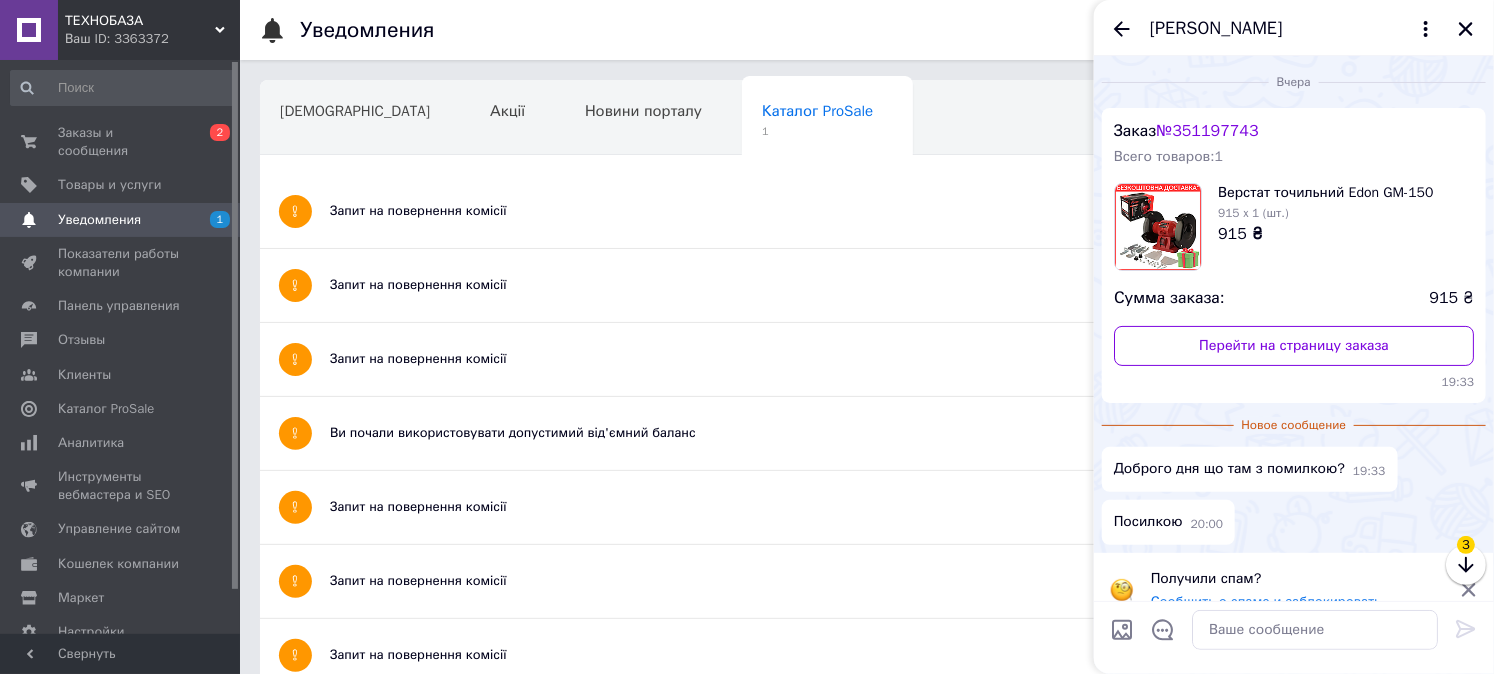 scroll, scrollTop: 25, scrollLeft: 0, axis: vertical 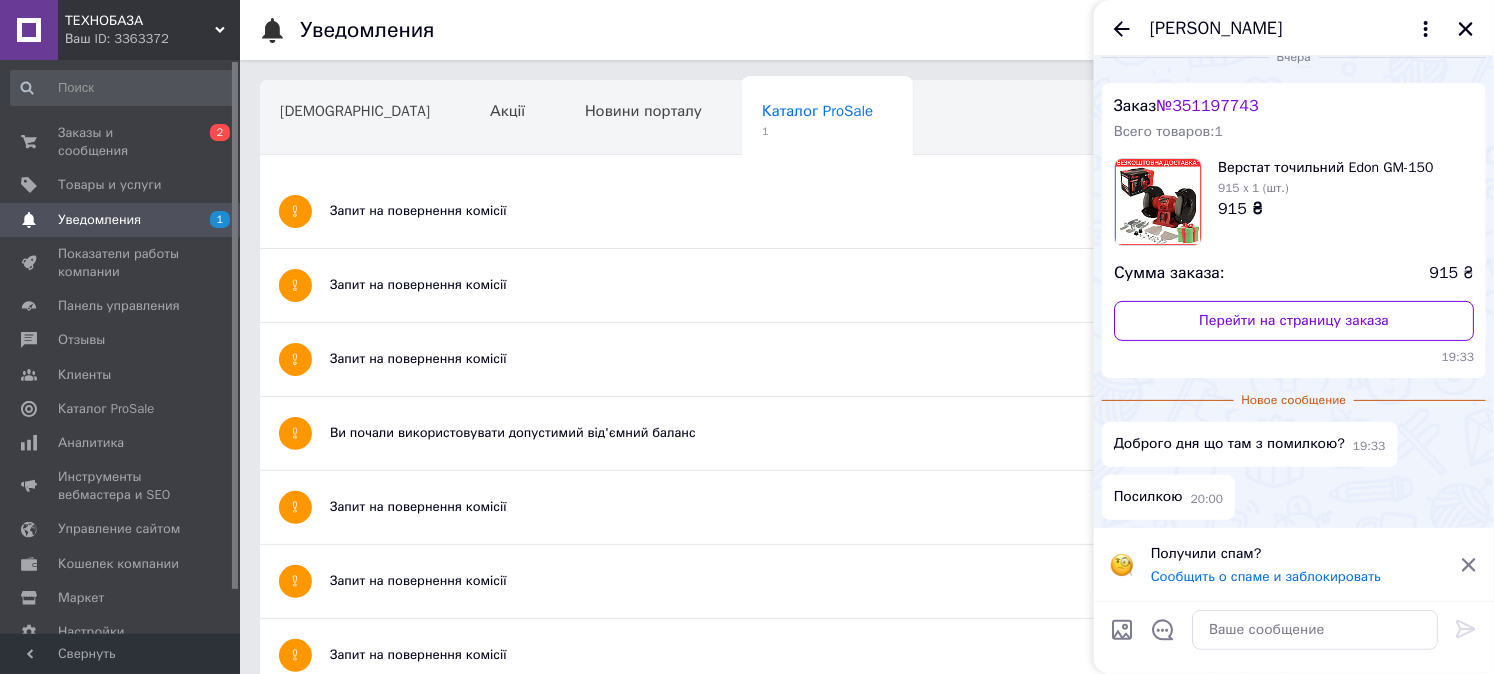 click on "№ 351197743" at bounding box center [1208, 106] 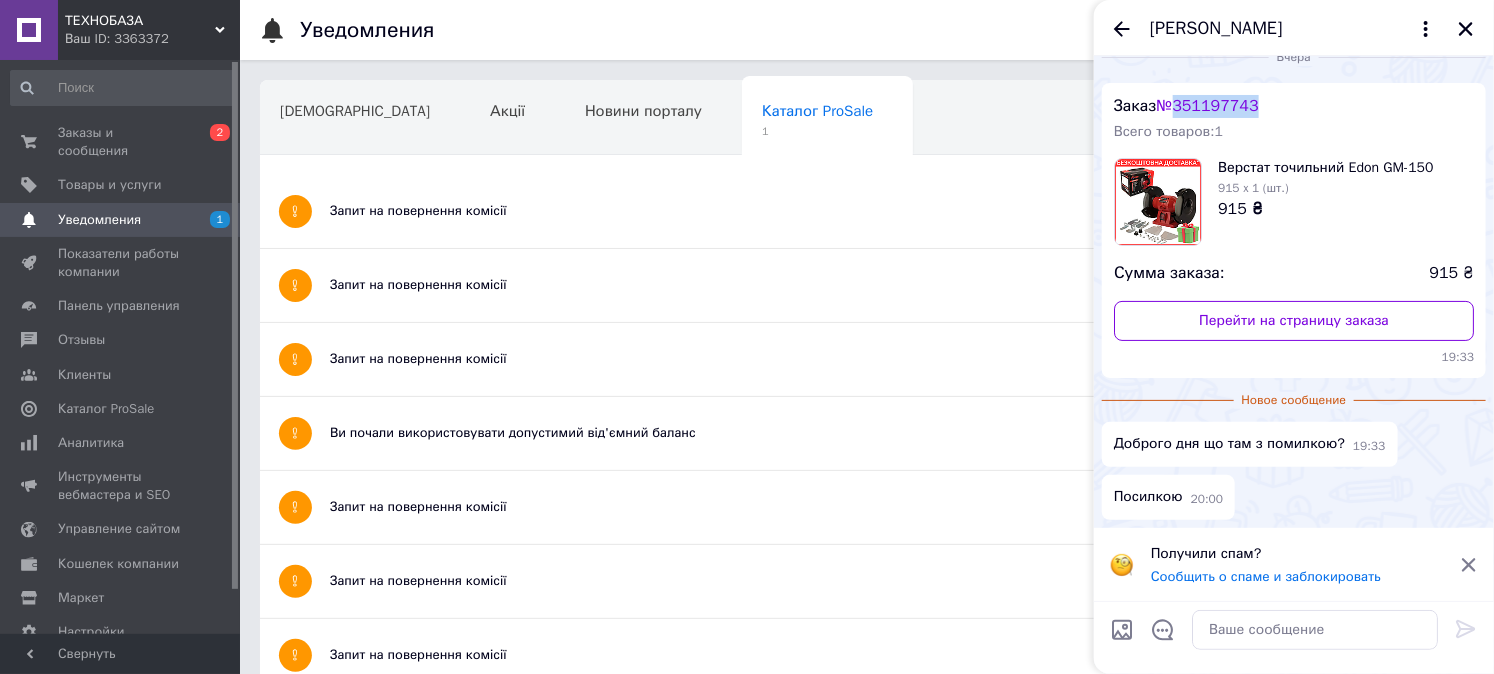 click on "№ 351197743" at bounding box center (1208, 106) 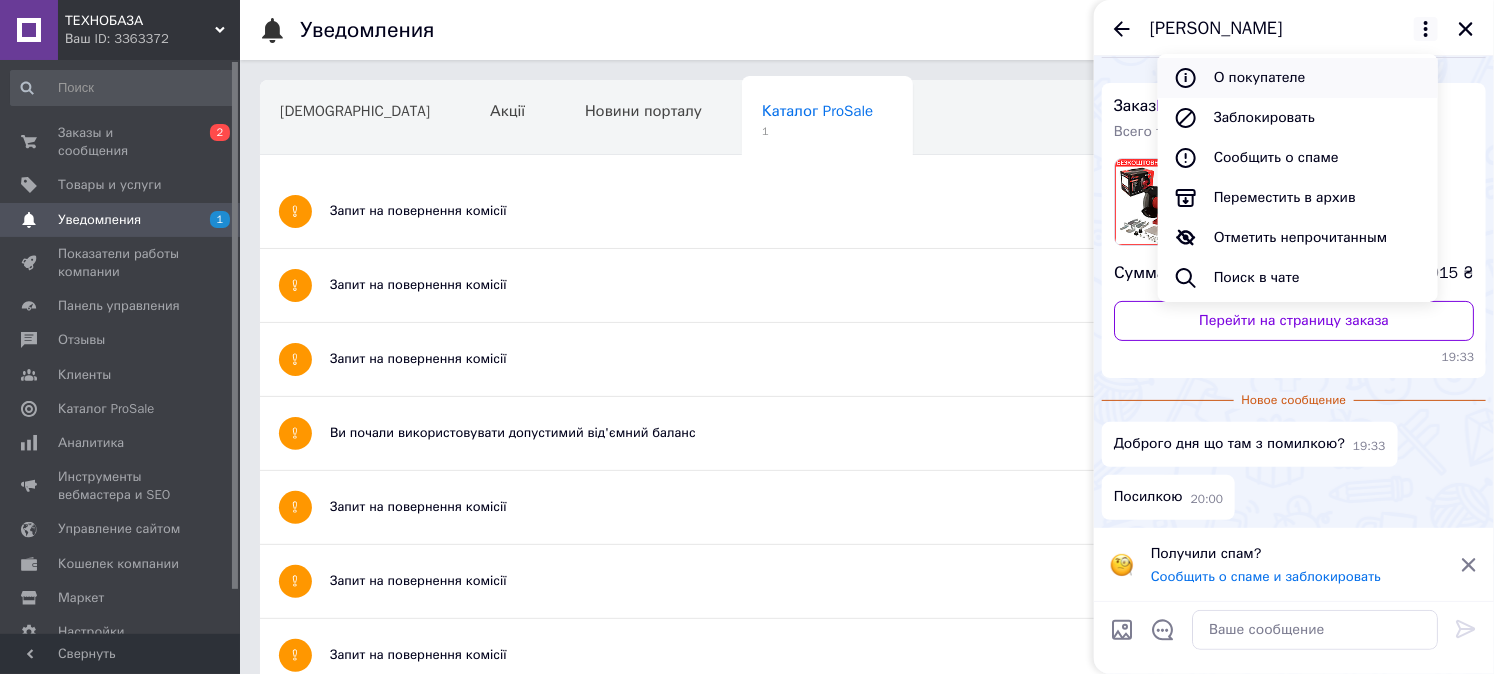 click on "О покупателе" at bounding box center [1298, 78] 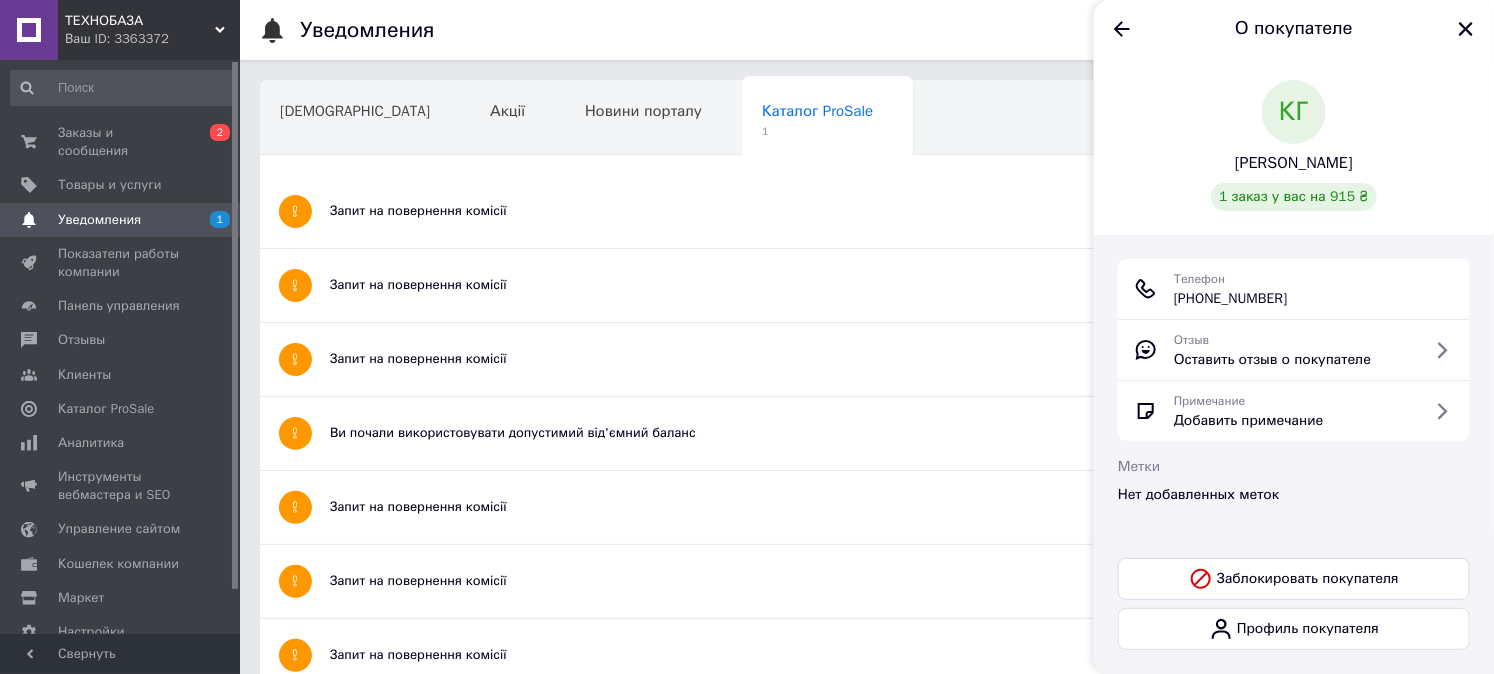 click on "+380 (67) 437-87-35" at bounding box center (1231, 299) 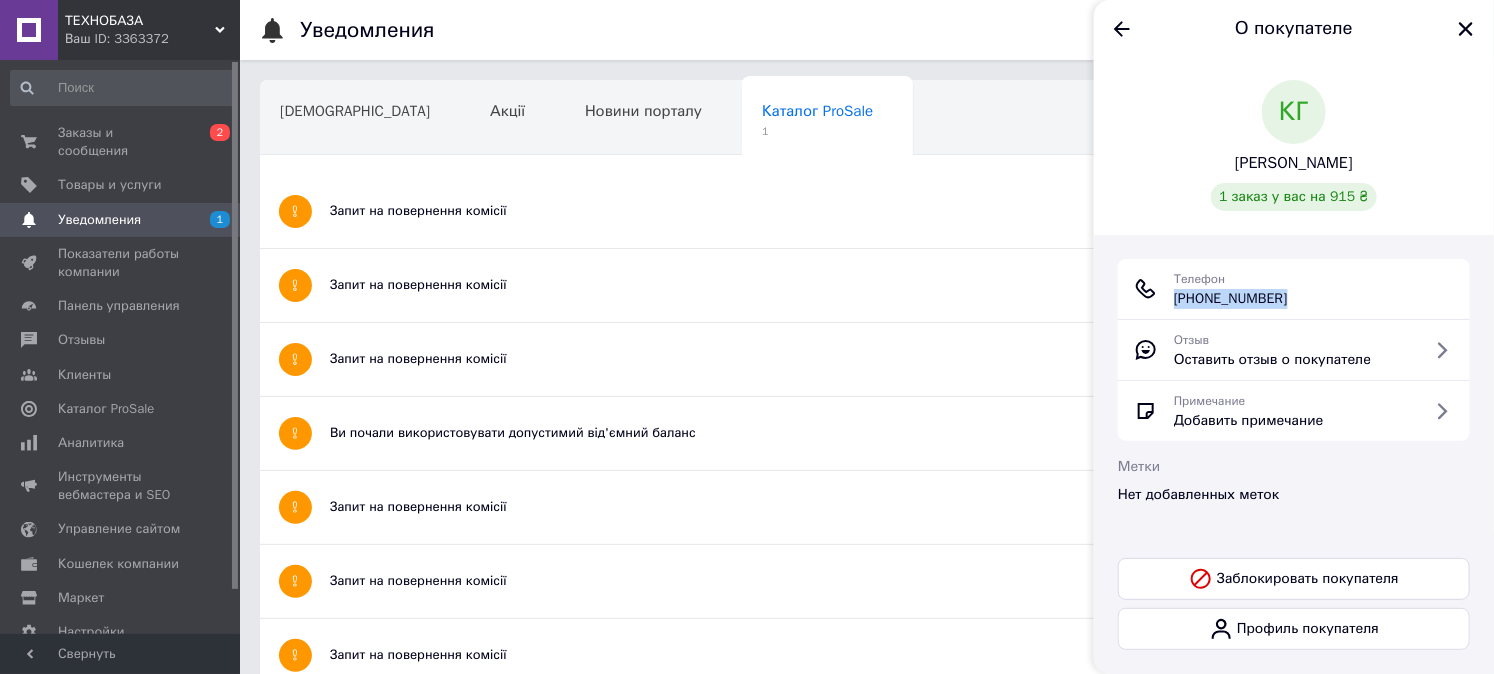 click on "+380 (67) 437-87-35" at bounding box center (1231, 299) 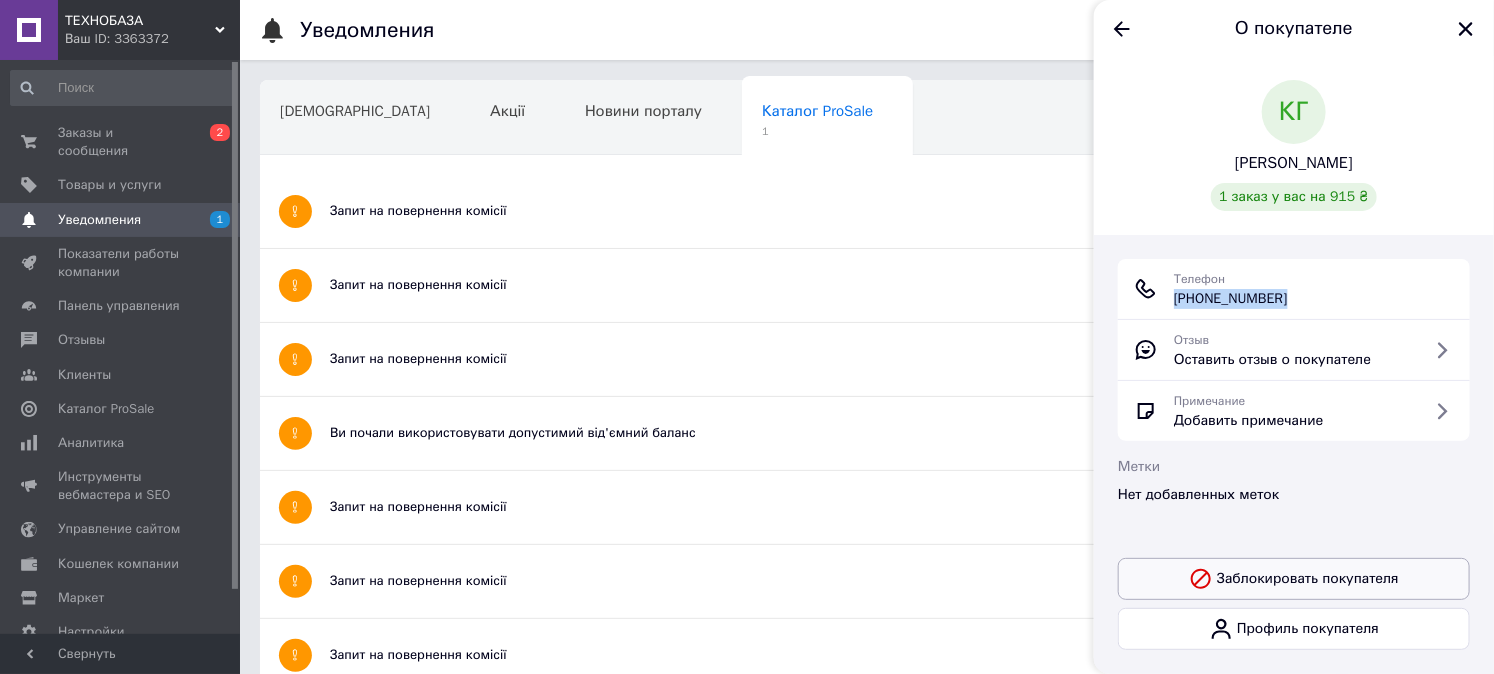 copy on "+380 (67) 437-87-35" 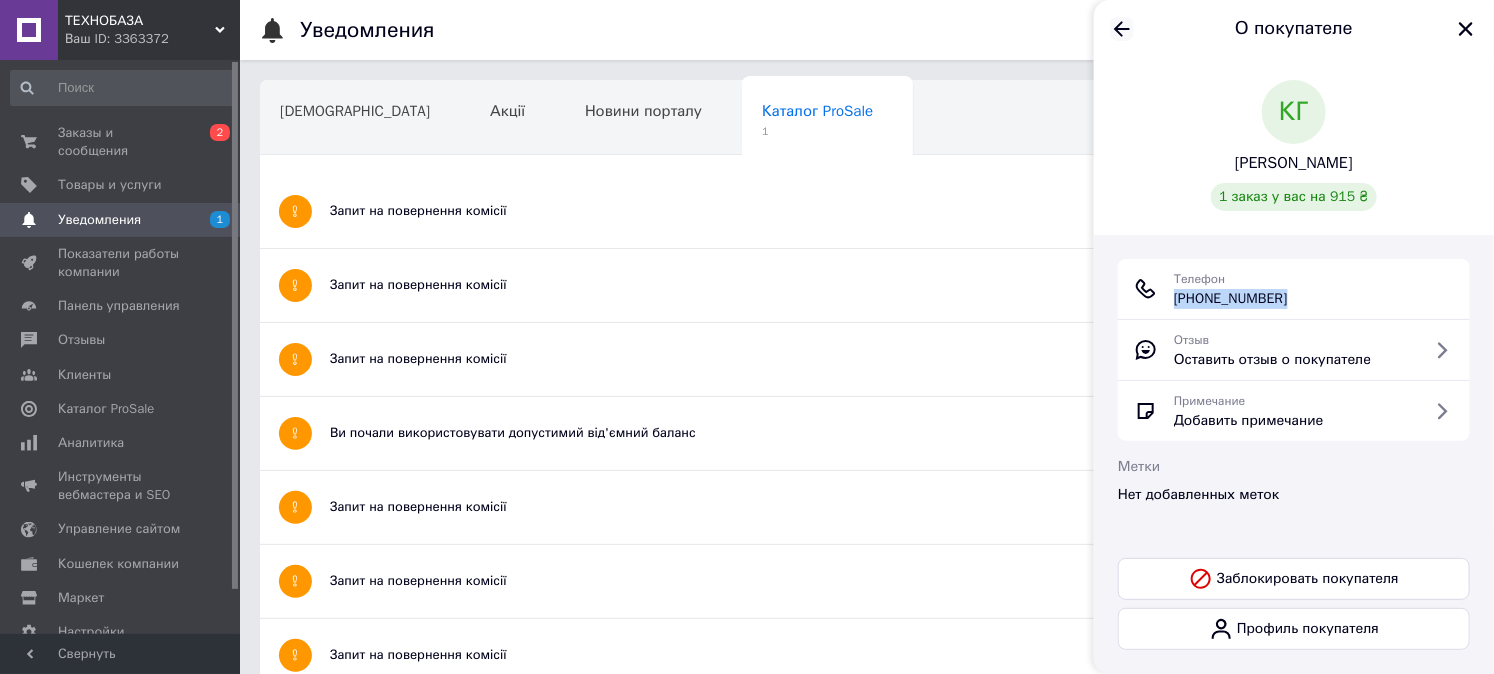 scroll, scrollTop: 1, scrollLeft: 0, axis: vertical 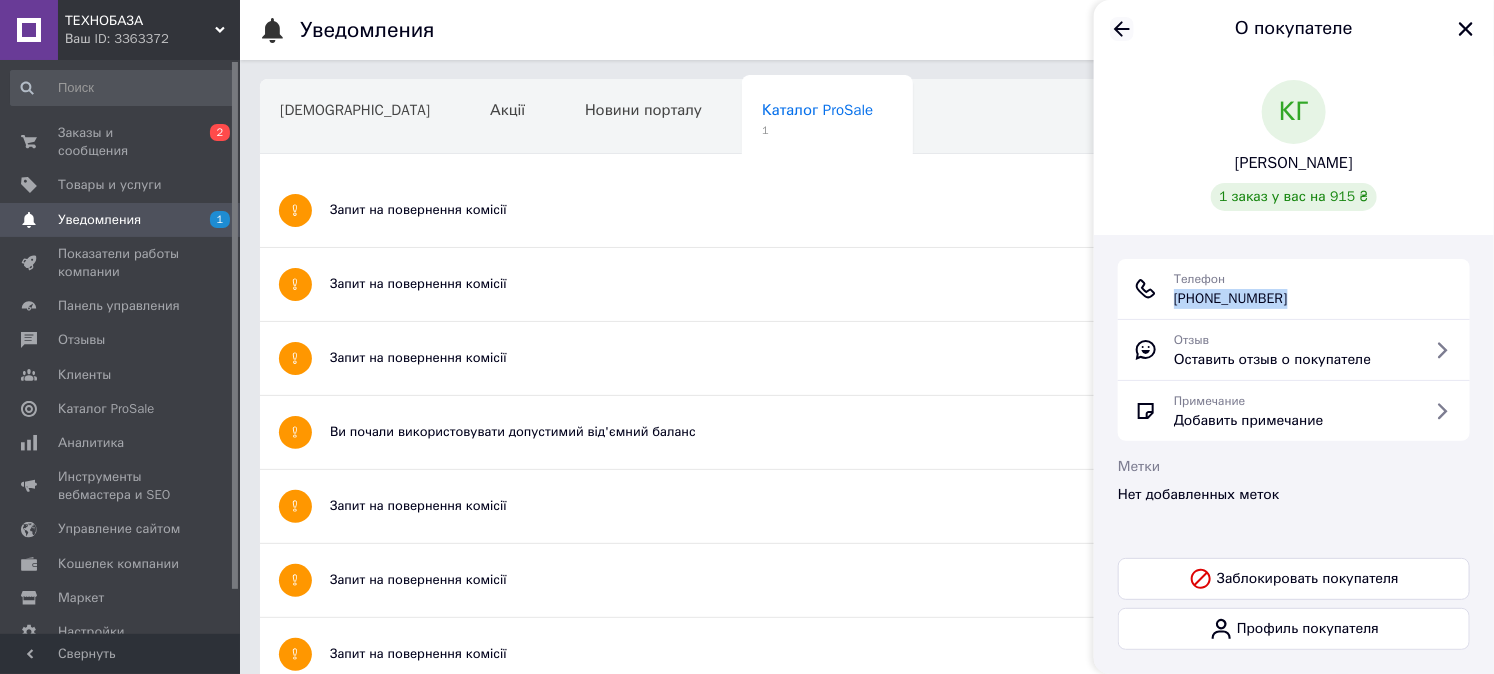 click 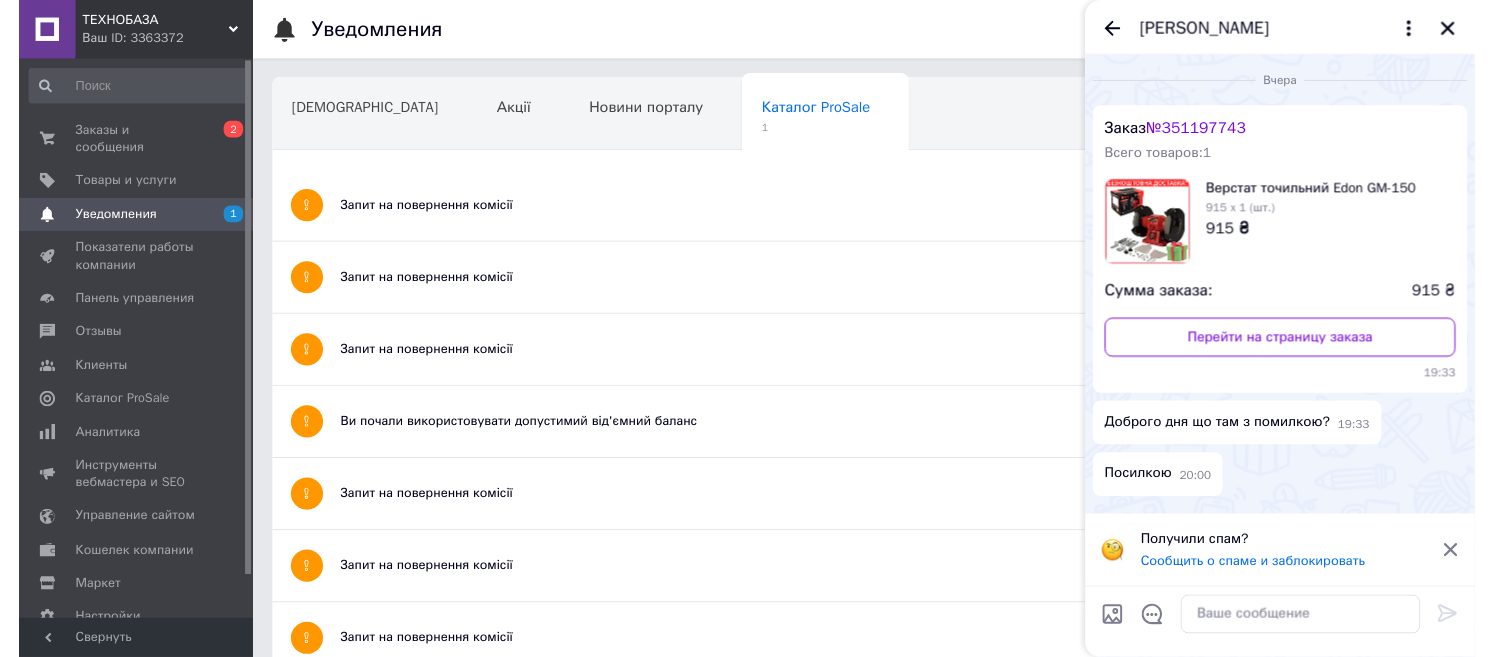 scroll, scrollTop: 1333, scrollLeft: 0, axis: vertical 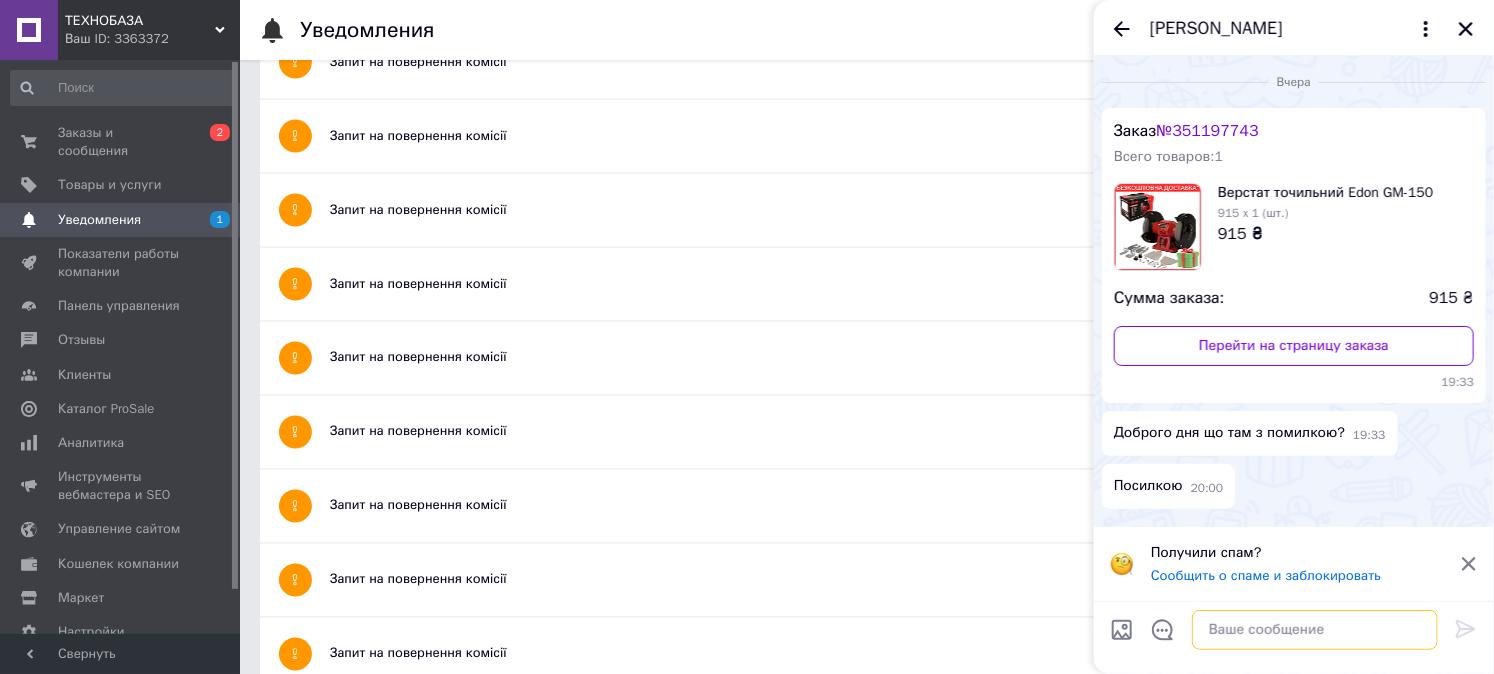 click at bounding box center [1315, 630] 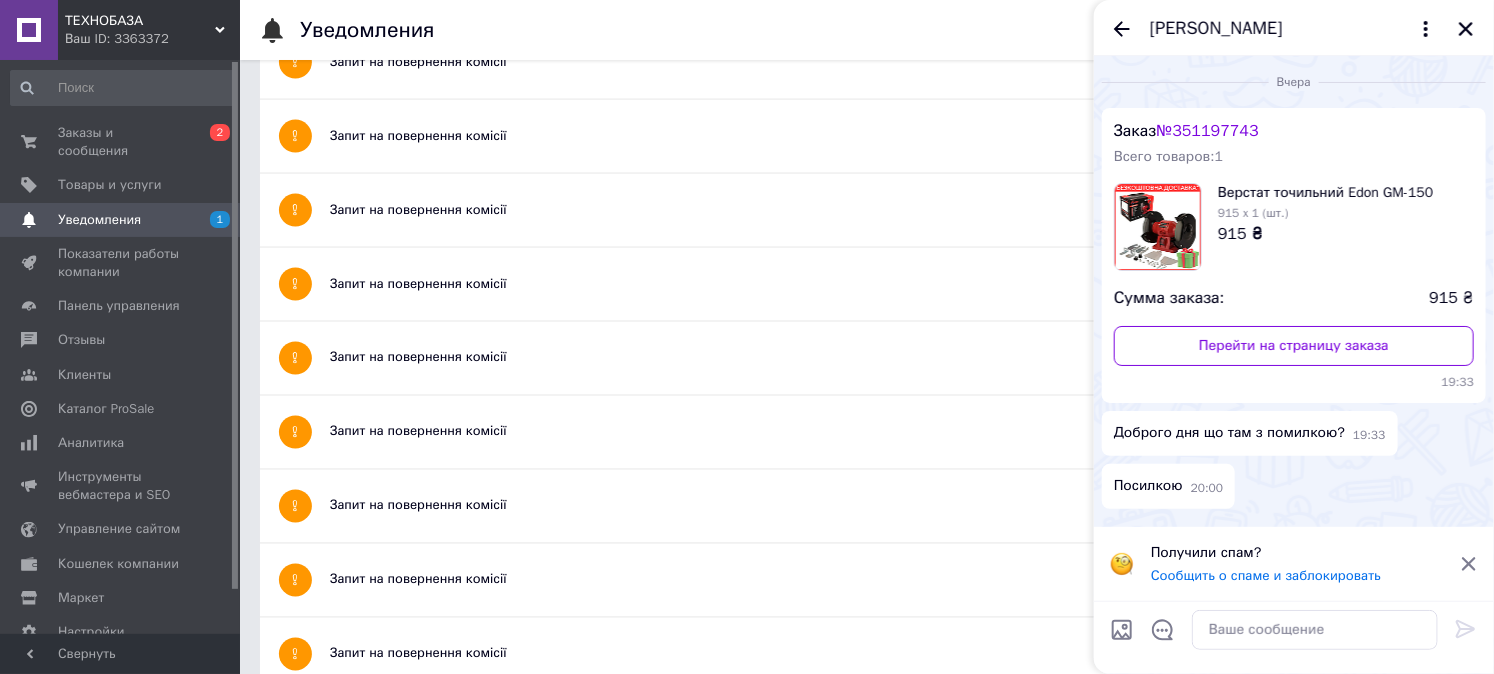 click on "Любомир Когутяк" at bounding box center [1216, 29] 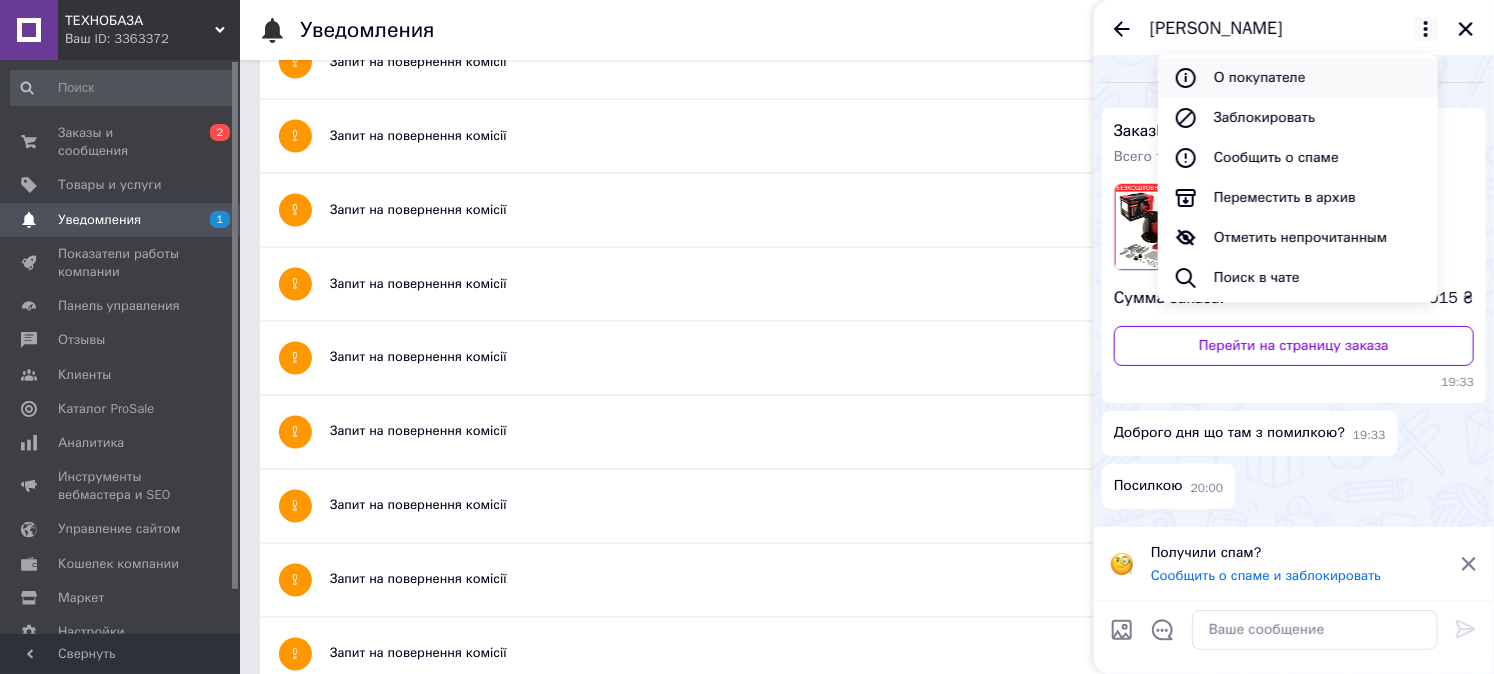 click on "О покупателе" at bounding box center (1298, 78) 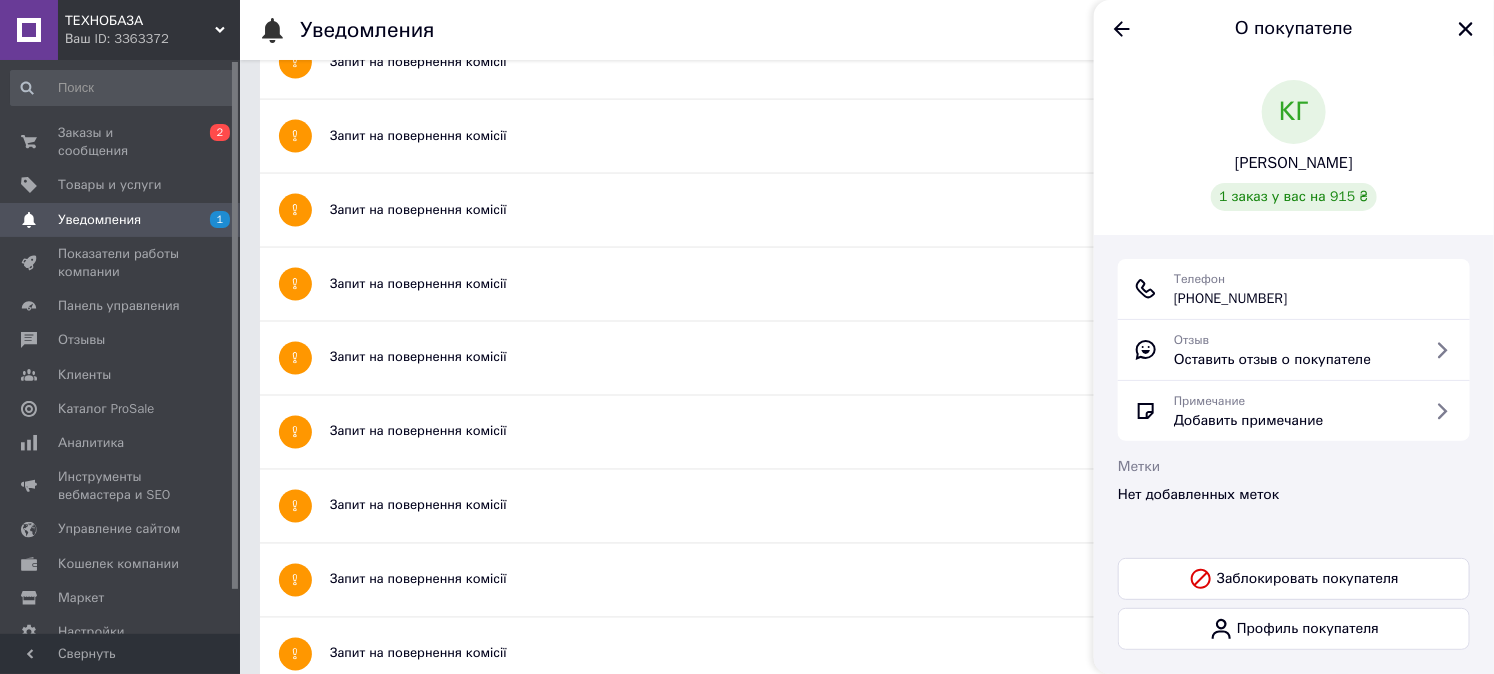 click on "+380 (67) 437-87-35" at bounding box center (1231, 299) 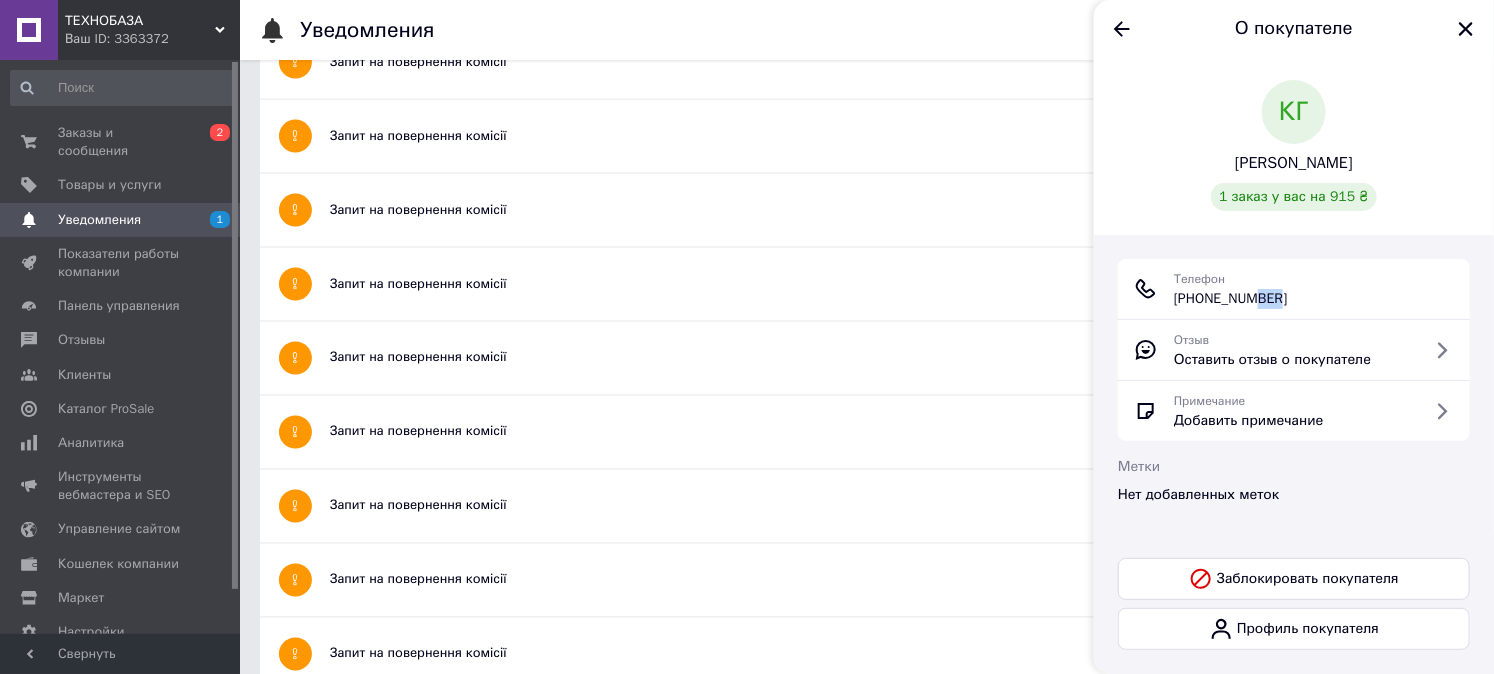 click on "+380 (67) 437-87-35" at bounding box center [1231, 299] 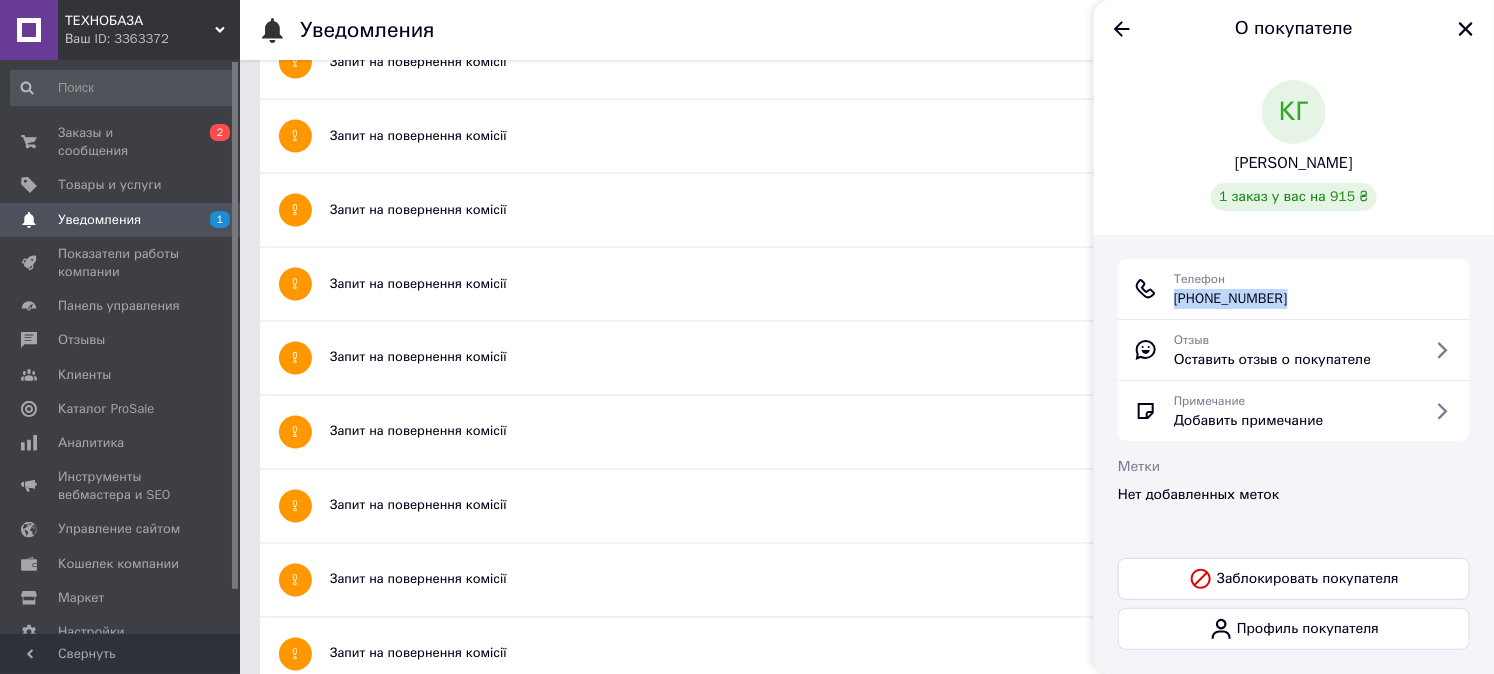 click on "+380 (67) 437-87-35" at bounding box center (1231, 299) 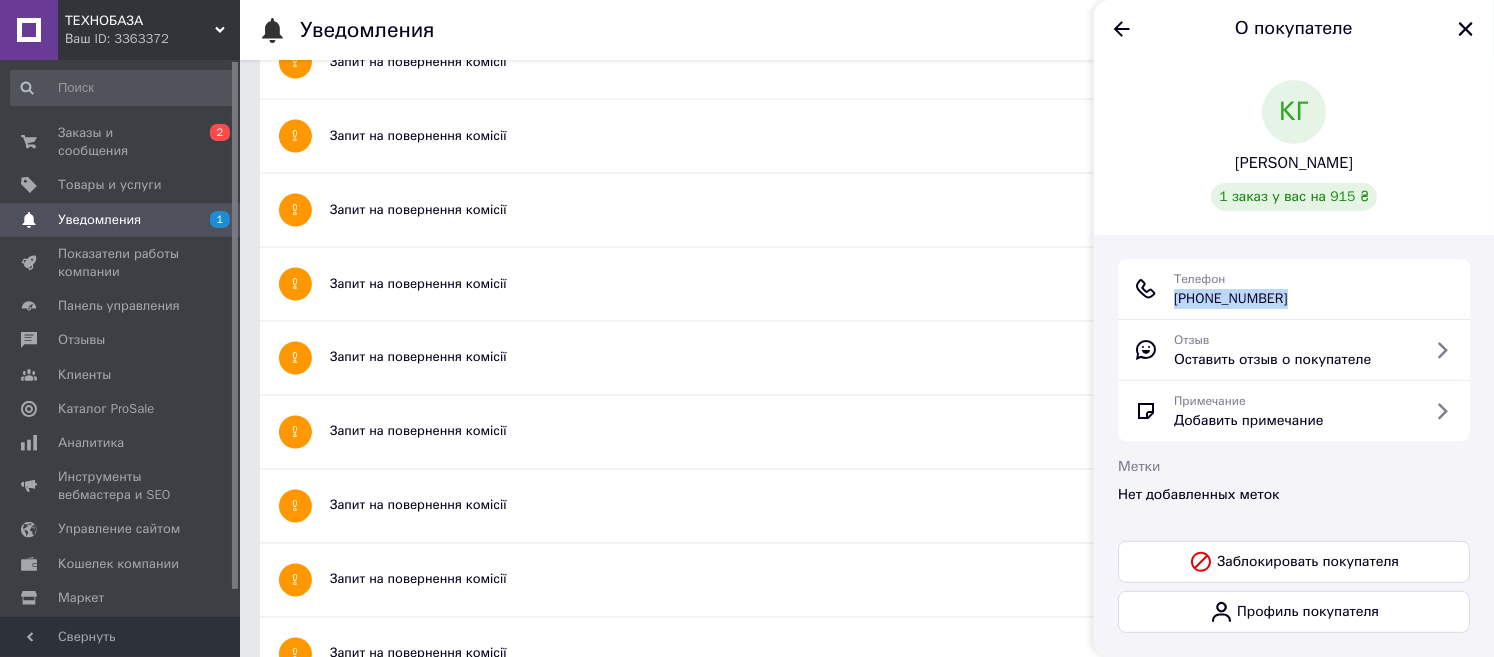 click on "Запит на повернення комісії" at bounding box center [792, -1122] 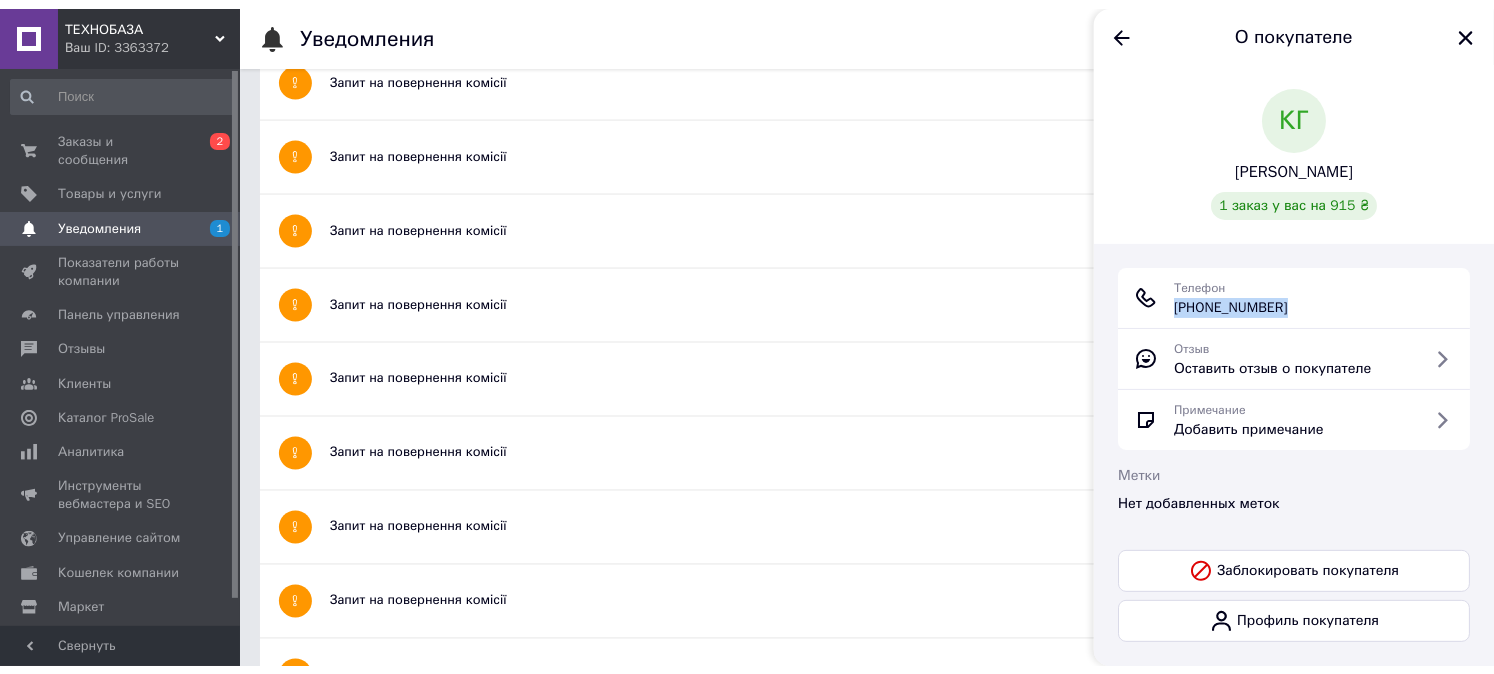 scroll, scrollTop: 0, scrollLeft: 0, axis: both 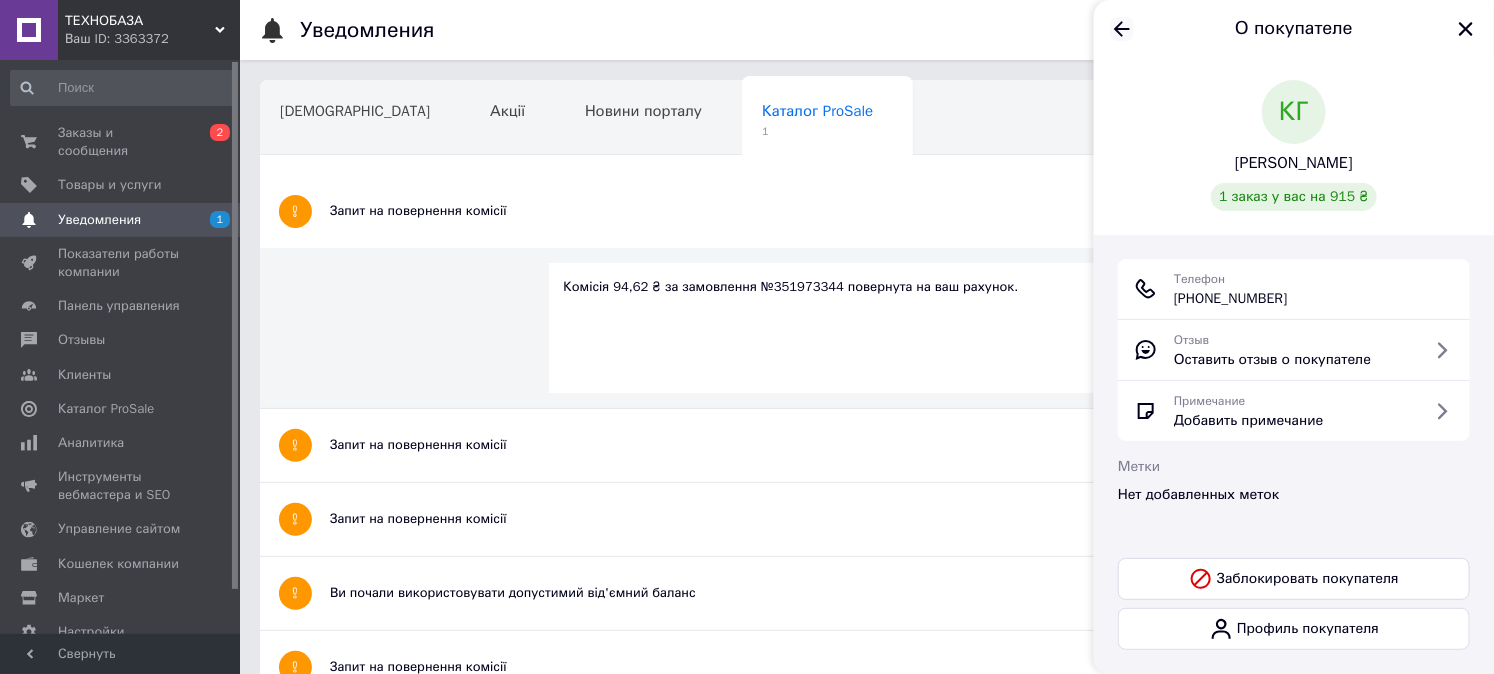 click 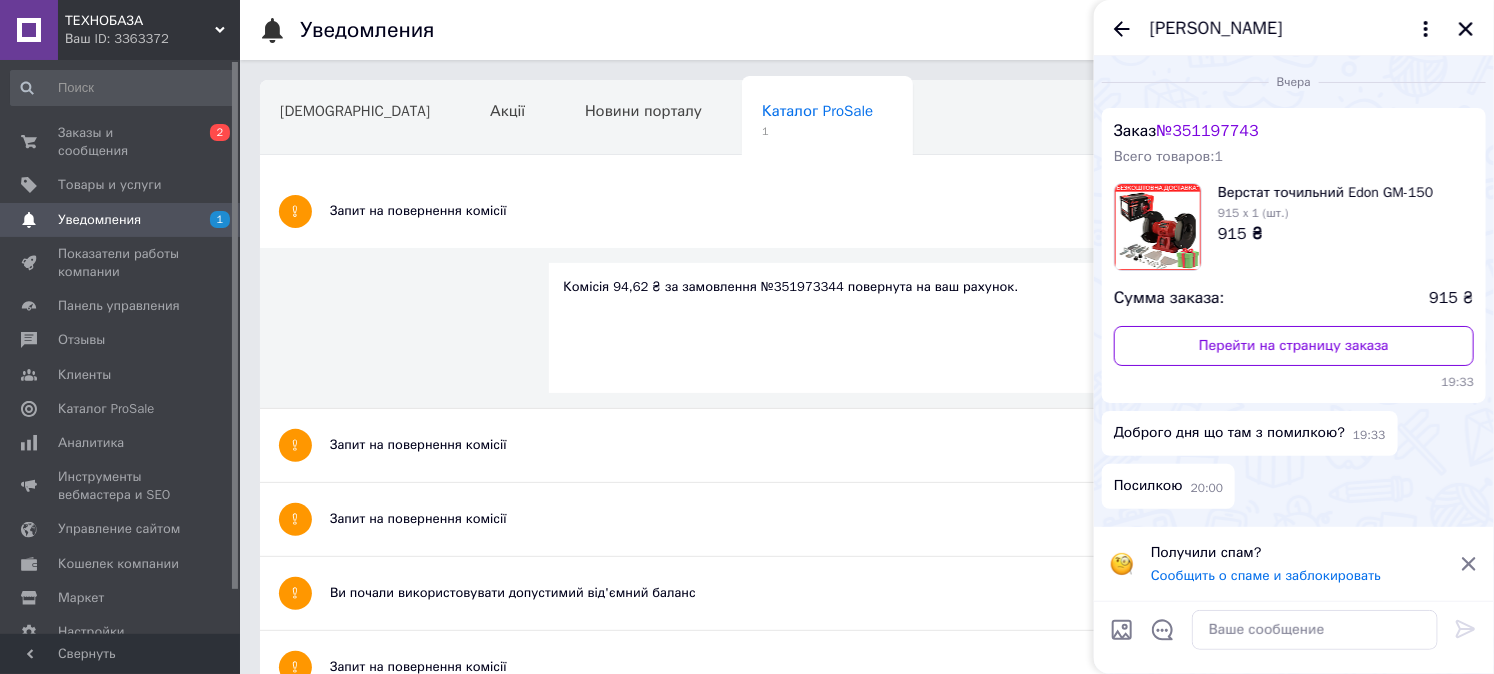 click on "Любомир Когутяк" at bounding box center (1294, 28) 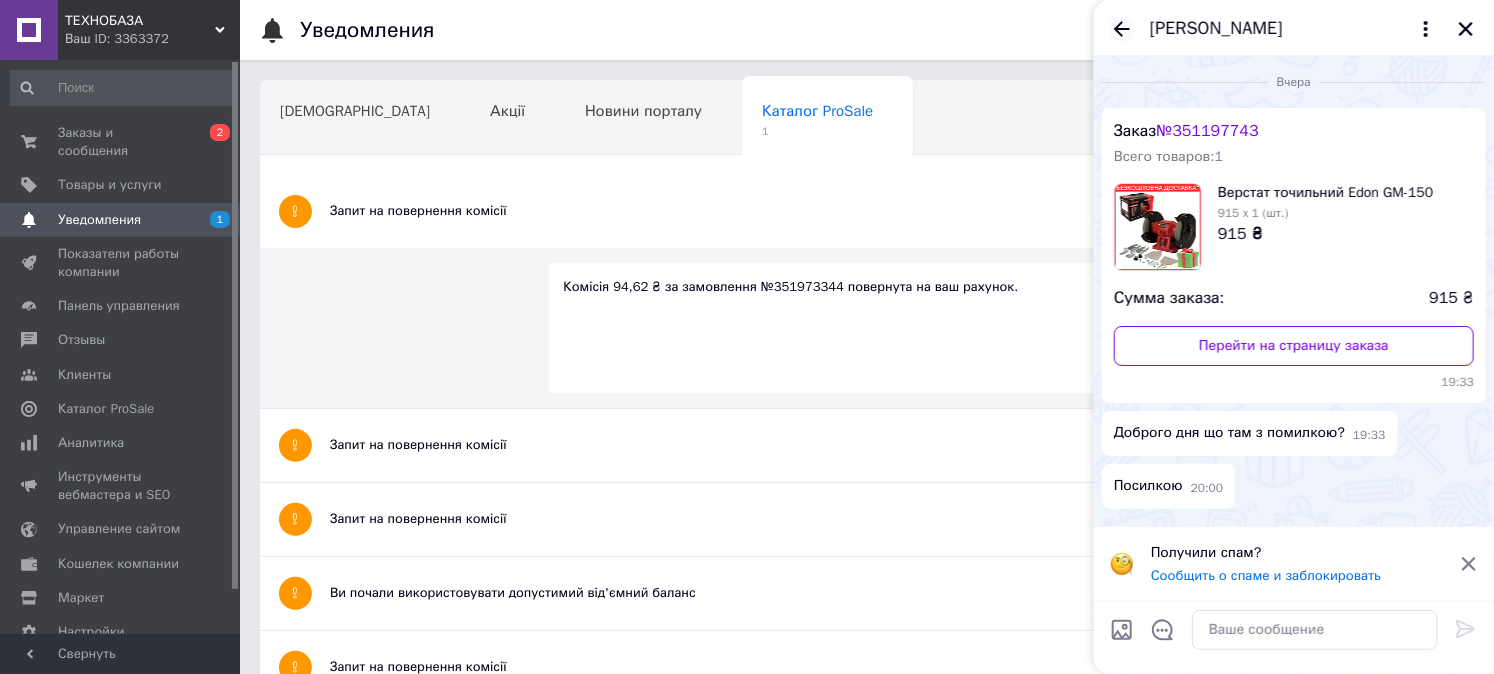 click 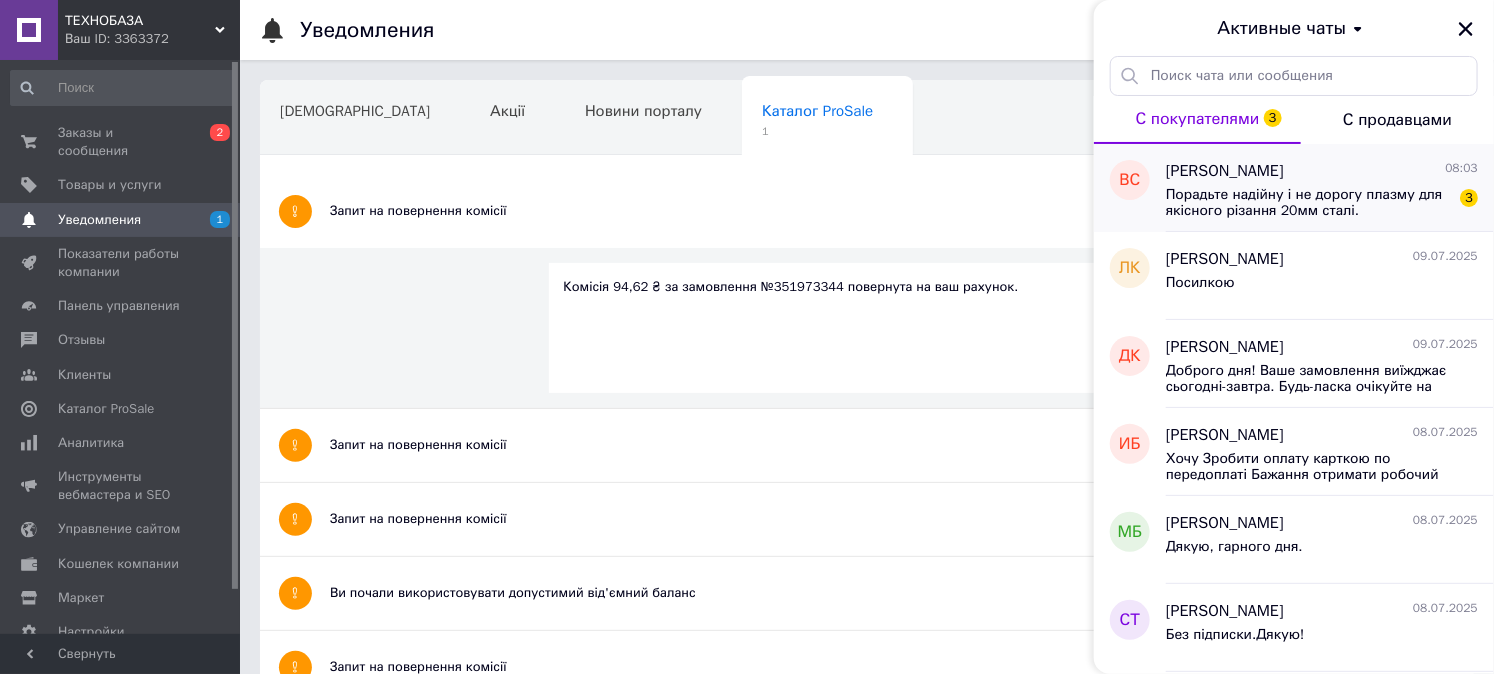 click on "Порадьте надійну і не дорогу плазму для якісного різання 20мм сталі. 3" at bounding box center (1322, 201) 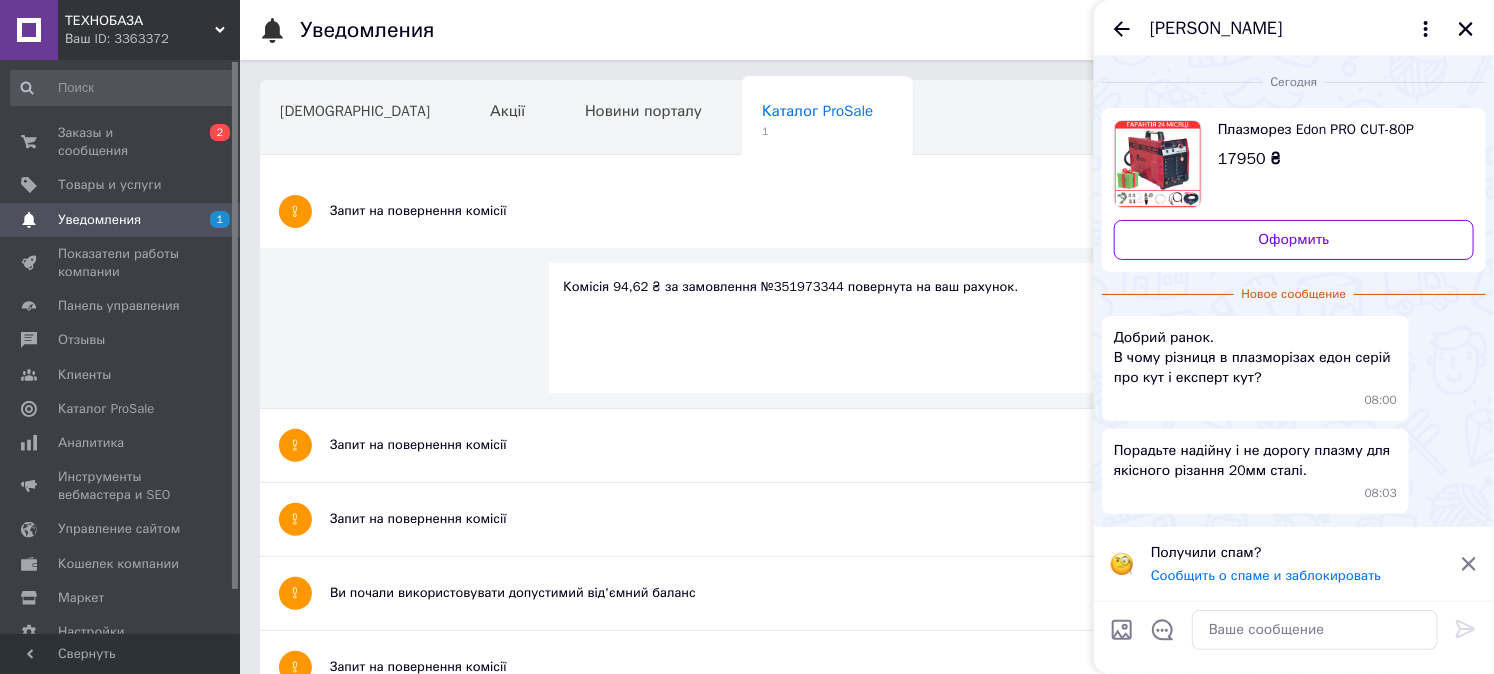 click on "Виталий Сабуцкий" at bounding box center (1216, 29) 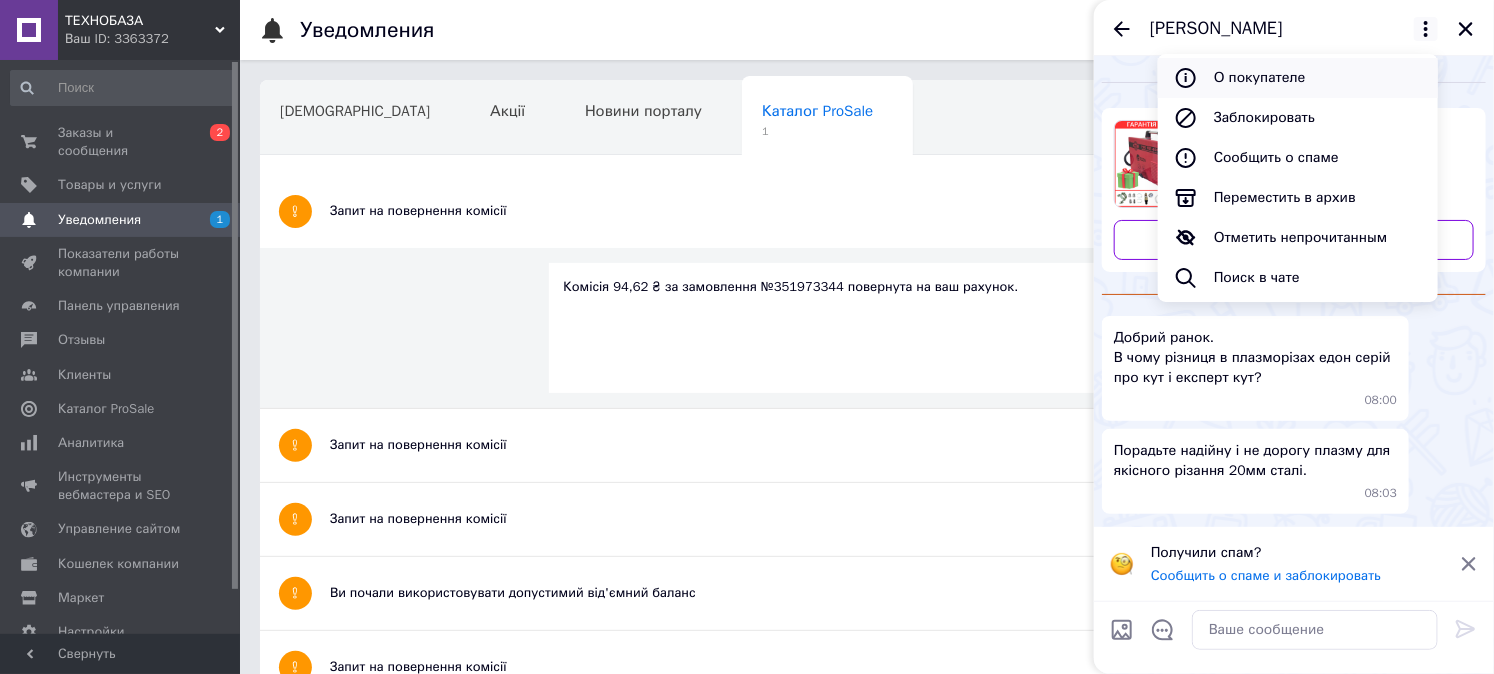 click on "О покупателе" at bounding box center (1298, 78) 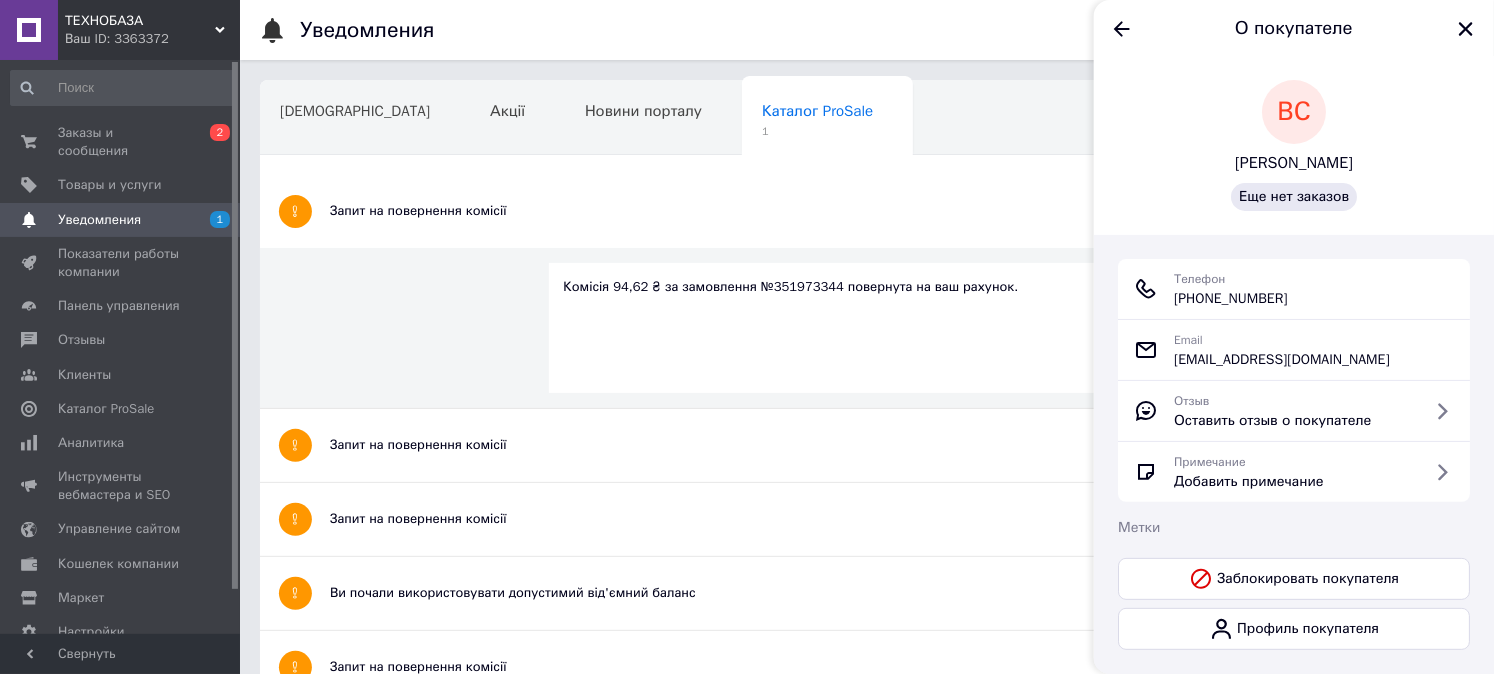 click on "+380 (98) 031-00-19" at bounding box center [1231, 299] 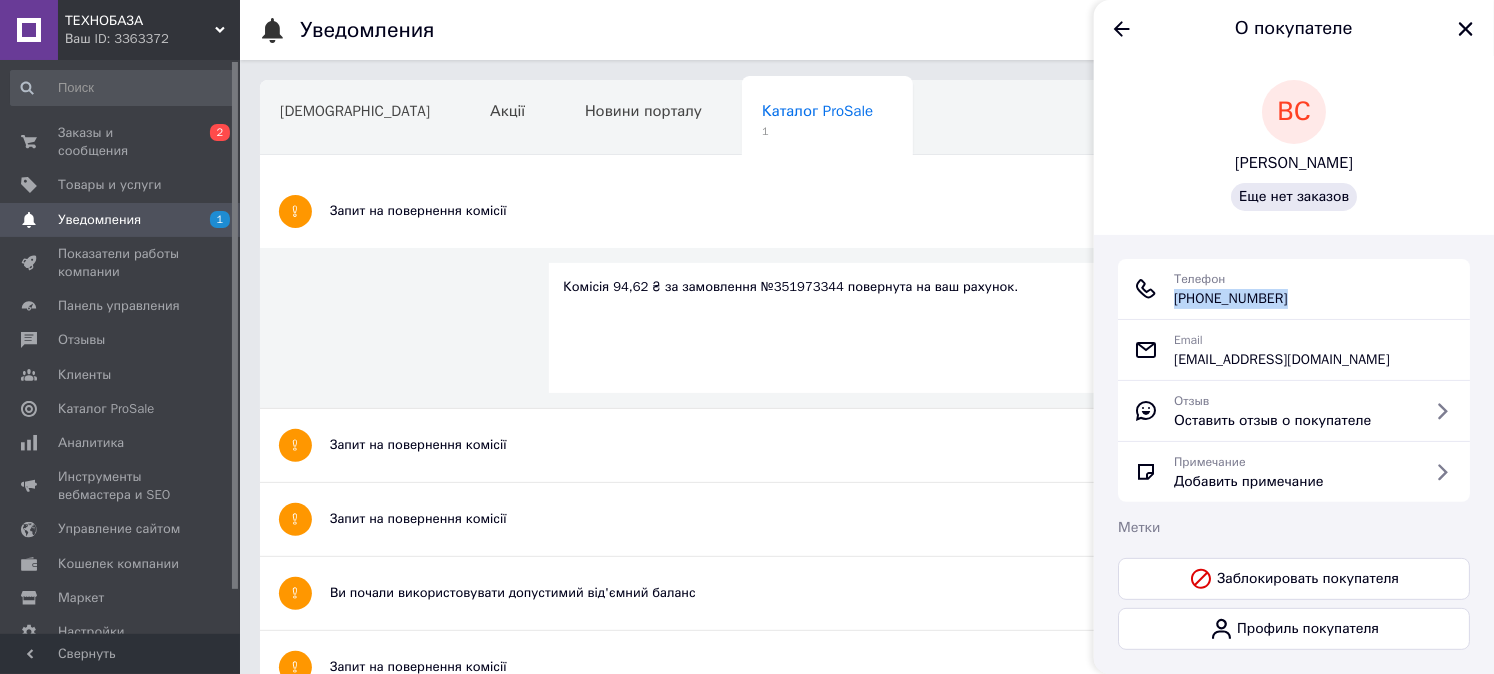 click on "+380 (98) 031-00-19" at bounding box center [1231, 299] 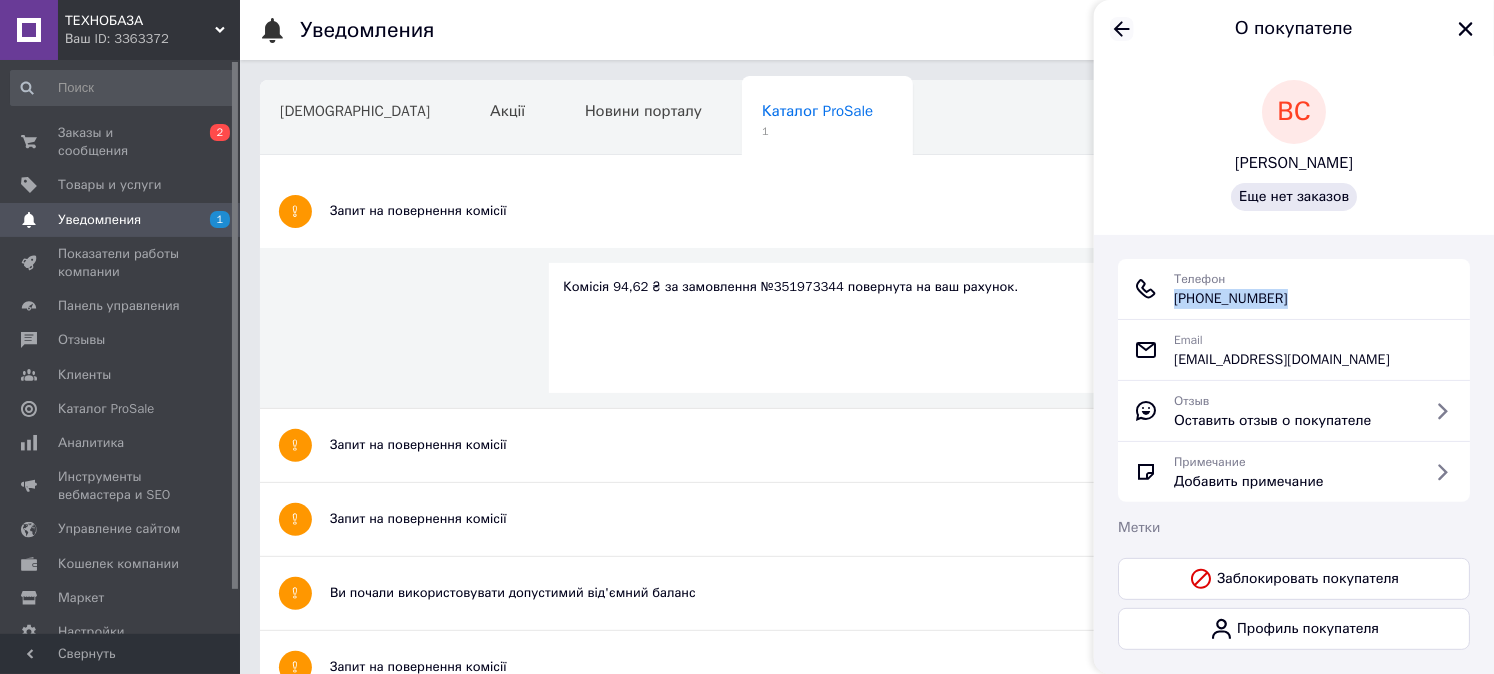 click 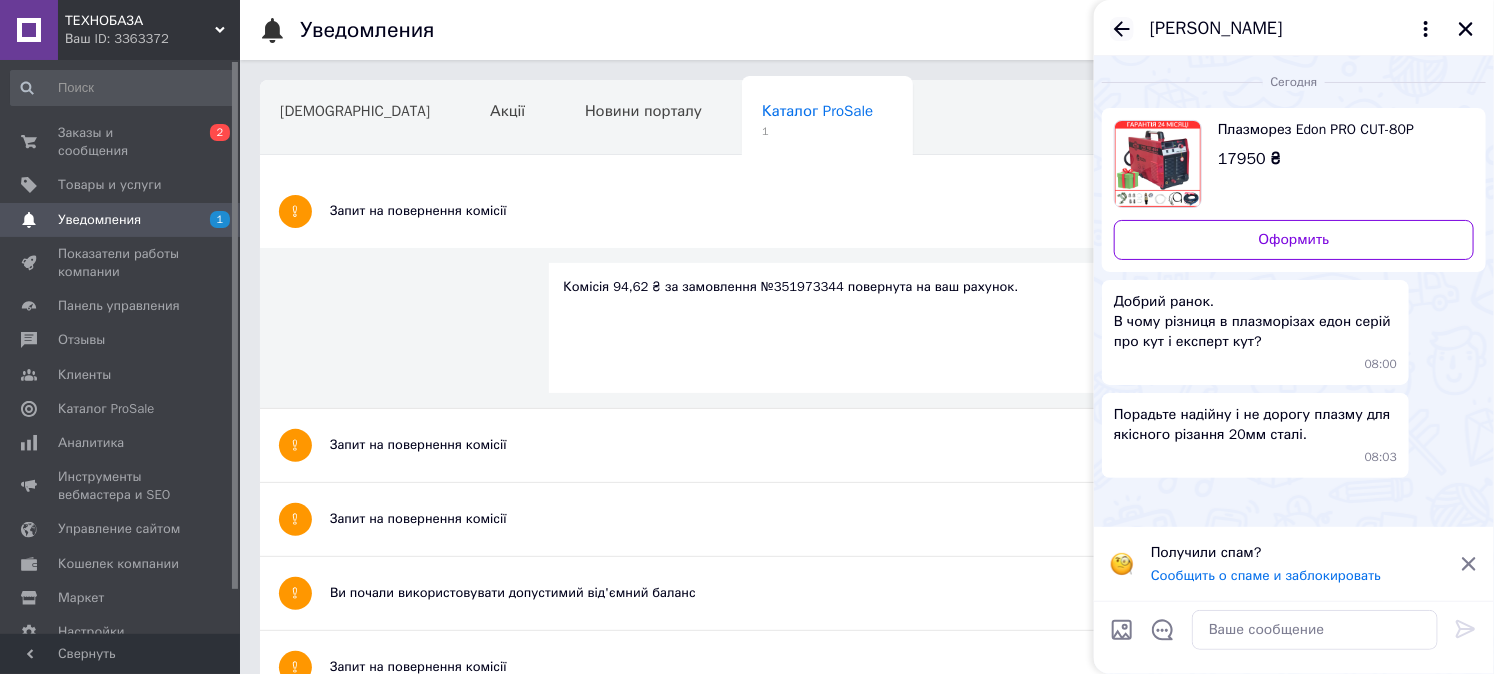 click 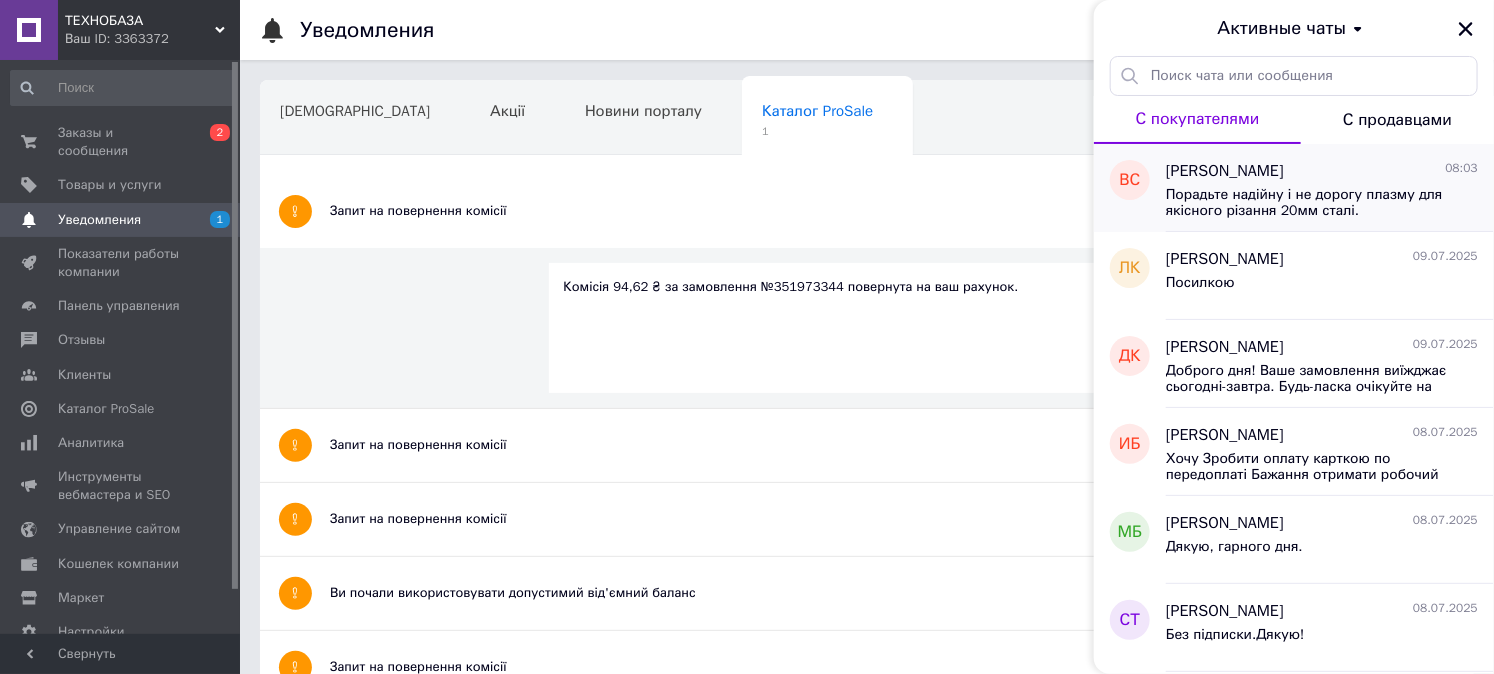 click on "Порадьте надійну і не дорогу плазму для якісного різання 20мм сталі." at bounding box center (1308, 203) 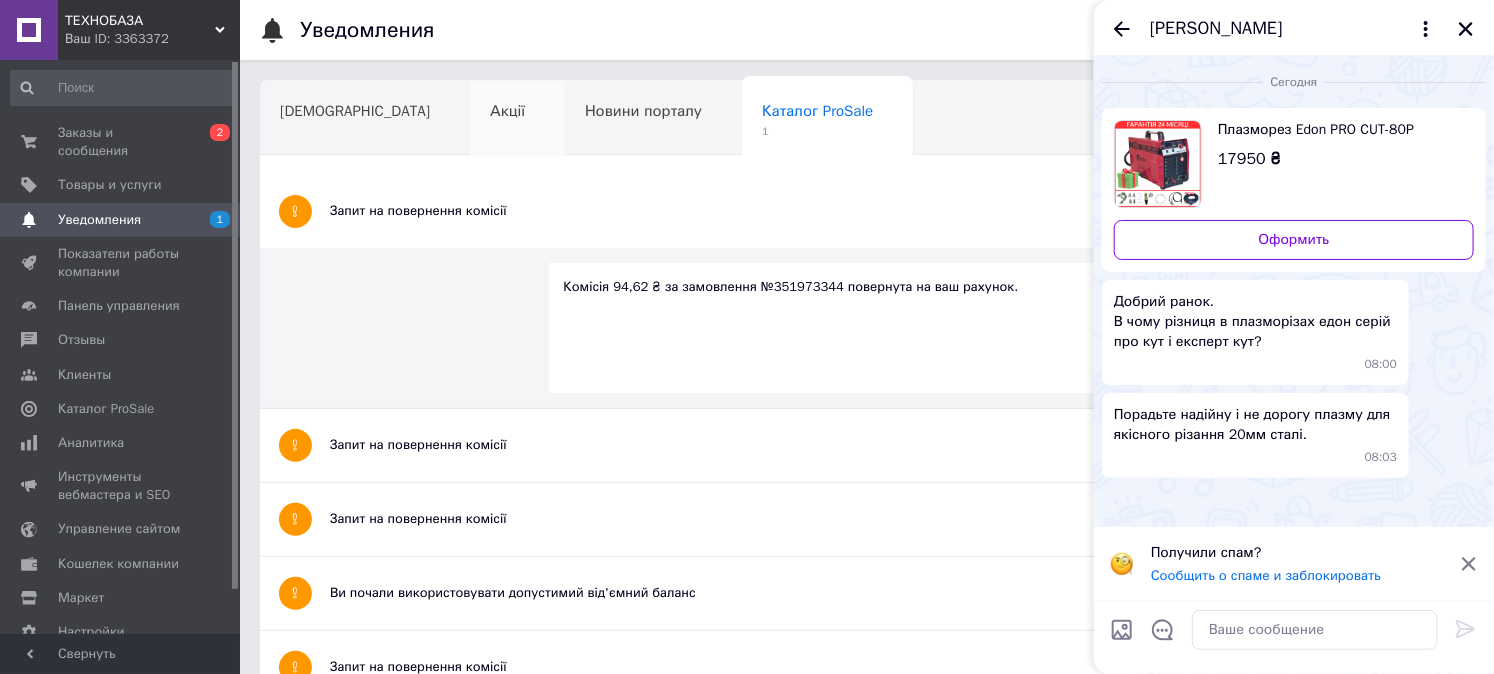 click 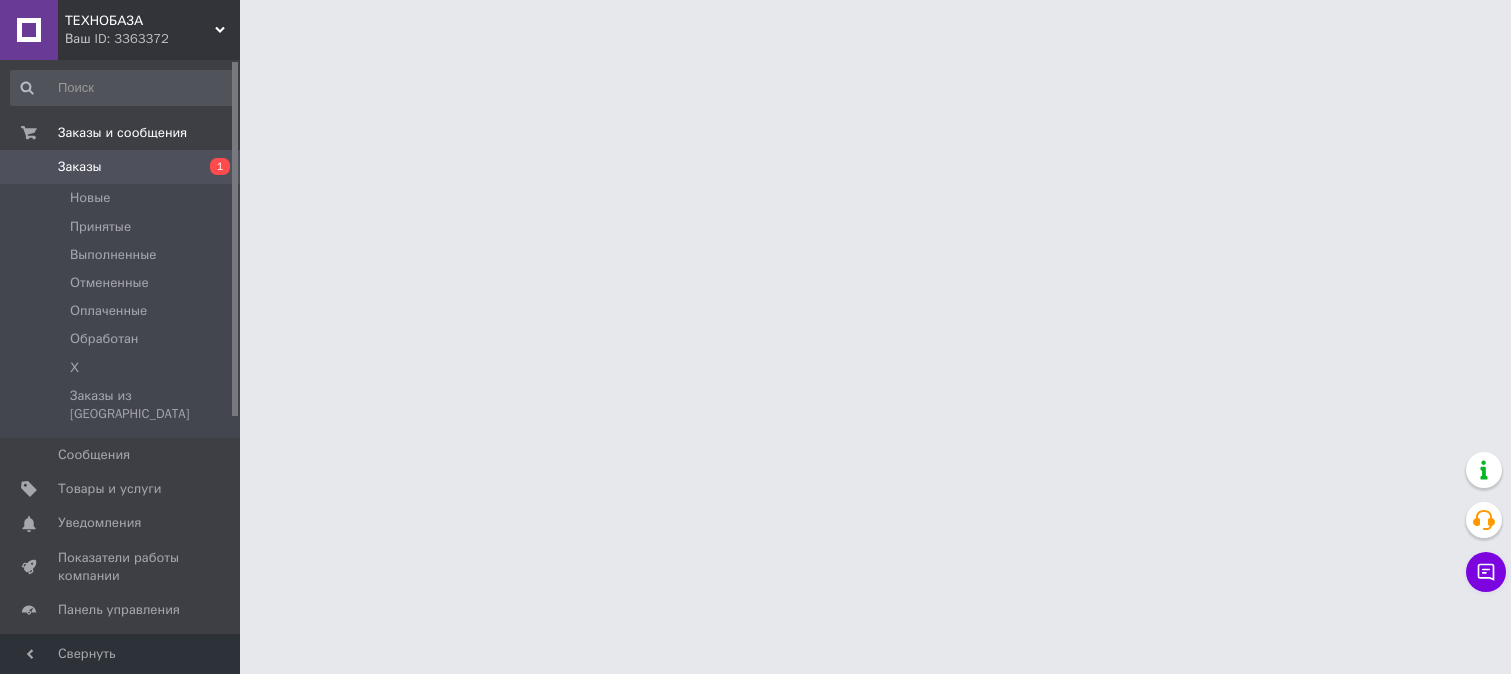 scroll, scrollTop: 0, scrollLeft: 0, axis: both 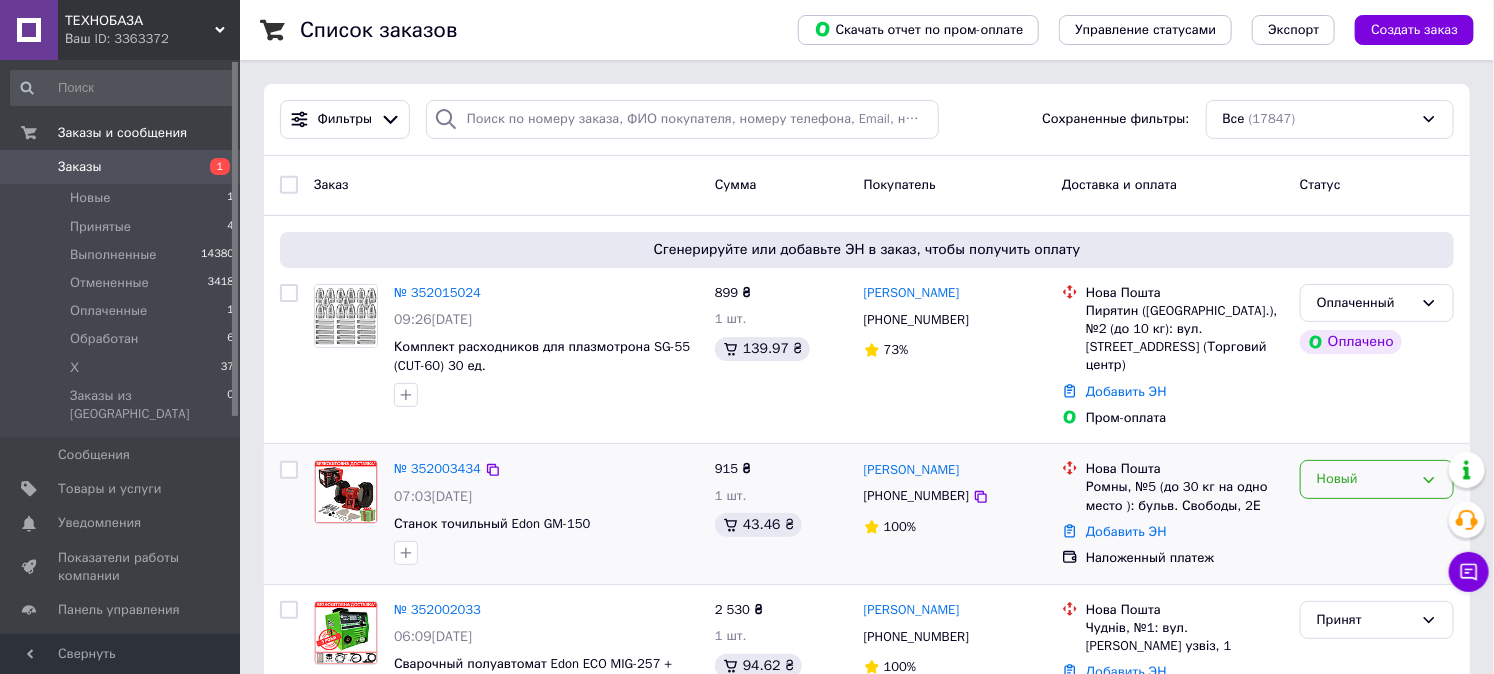 click on "Новый" at bounding box center (1365, 479) 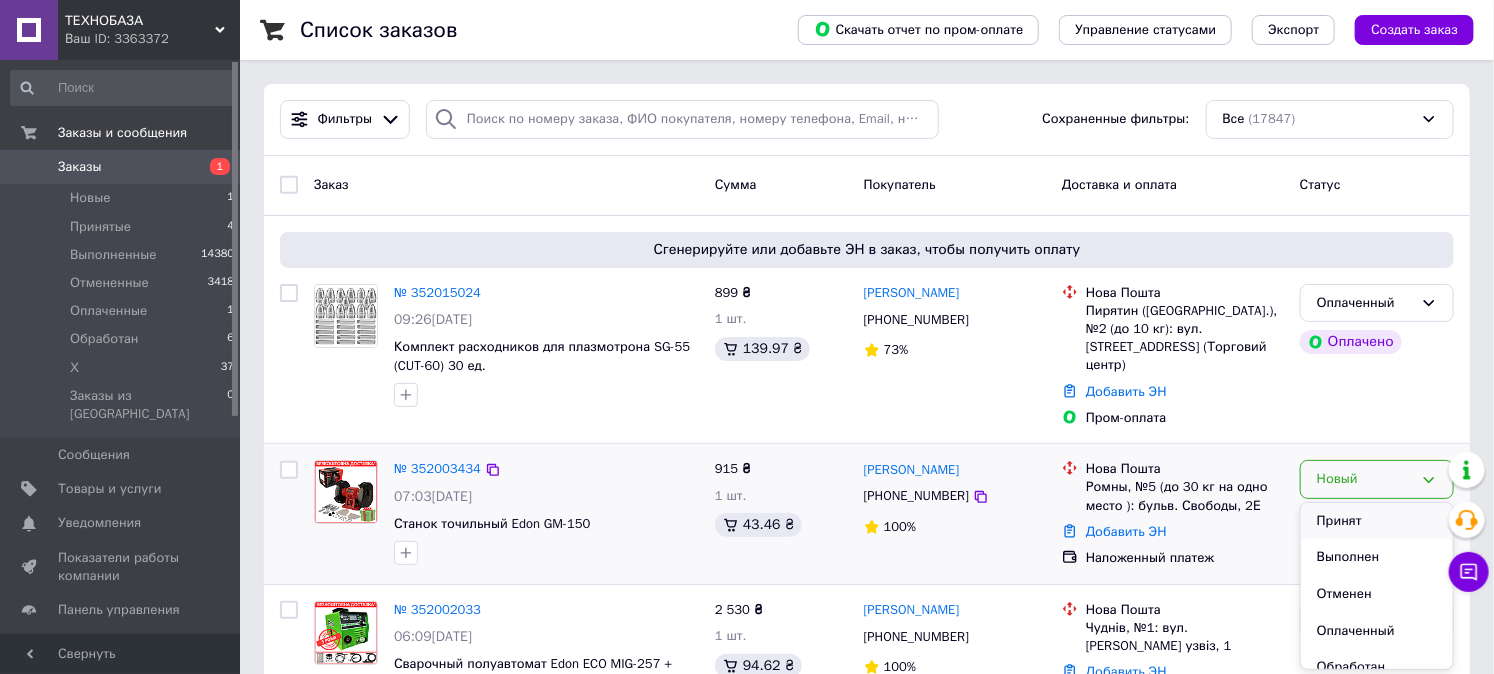 click on "Принят" at bounding box center [1377, 521] 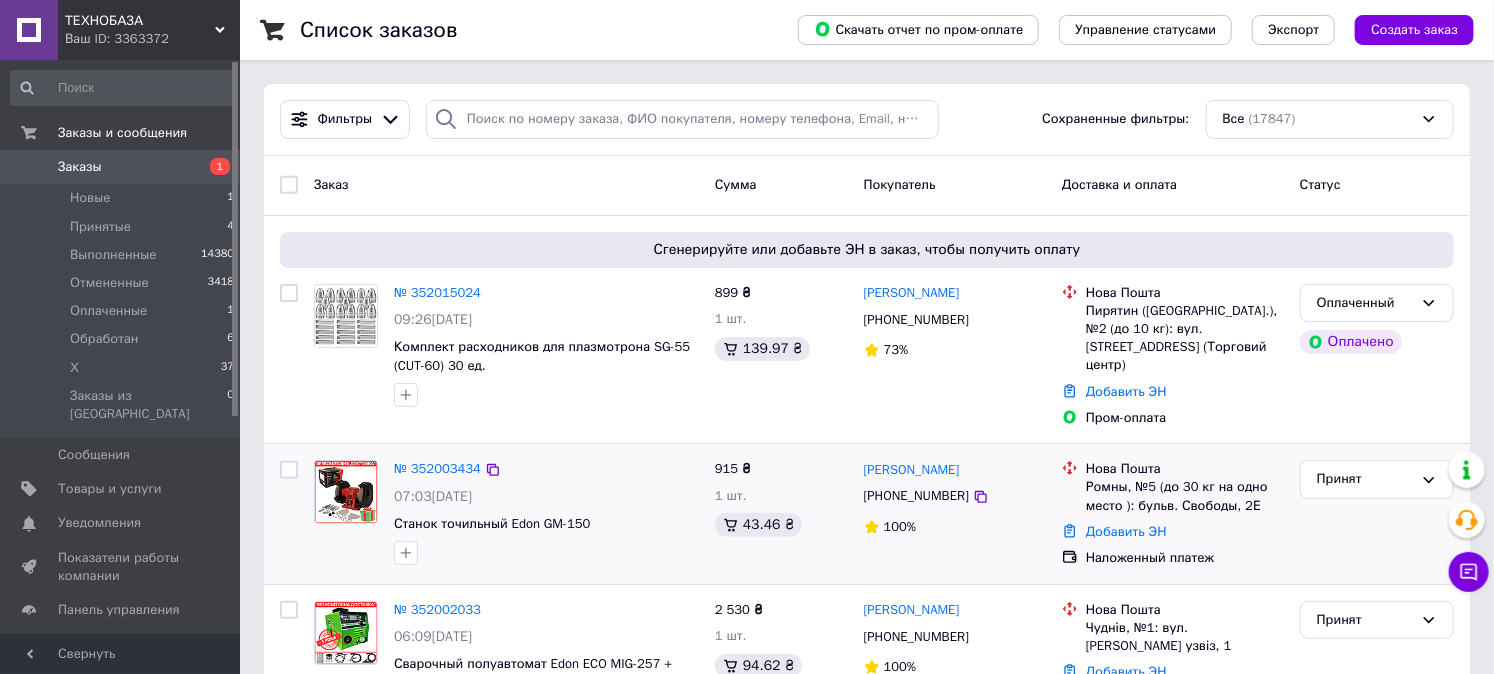 click on "Заказы" at bounding box center (121, 167) 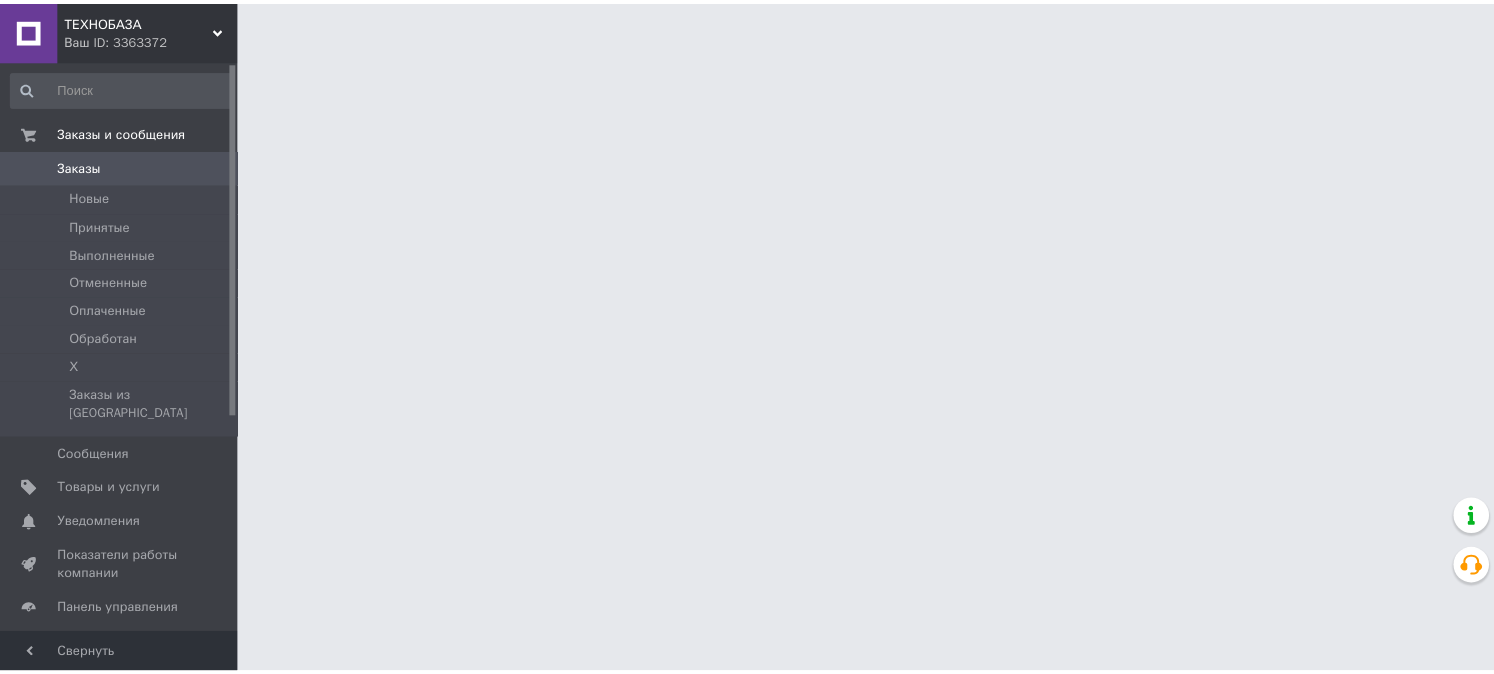 scroll, scrollTop: 0, scrollLeft: 0, axis: both 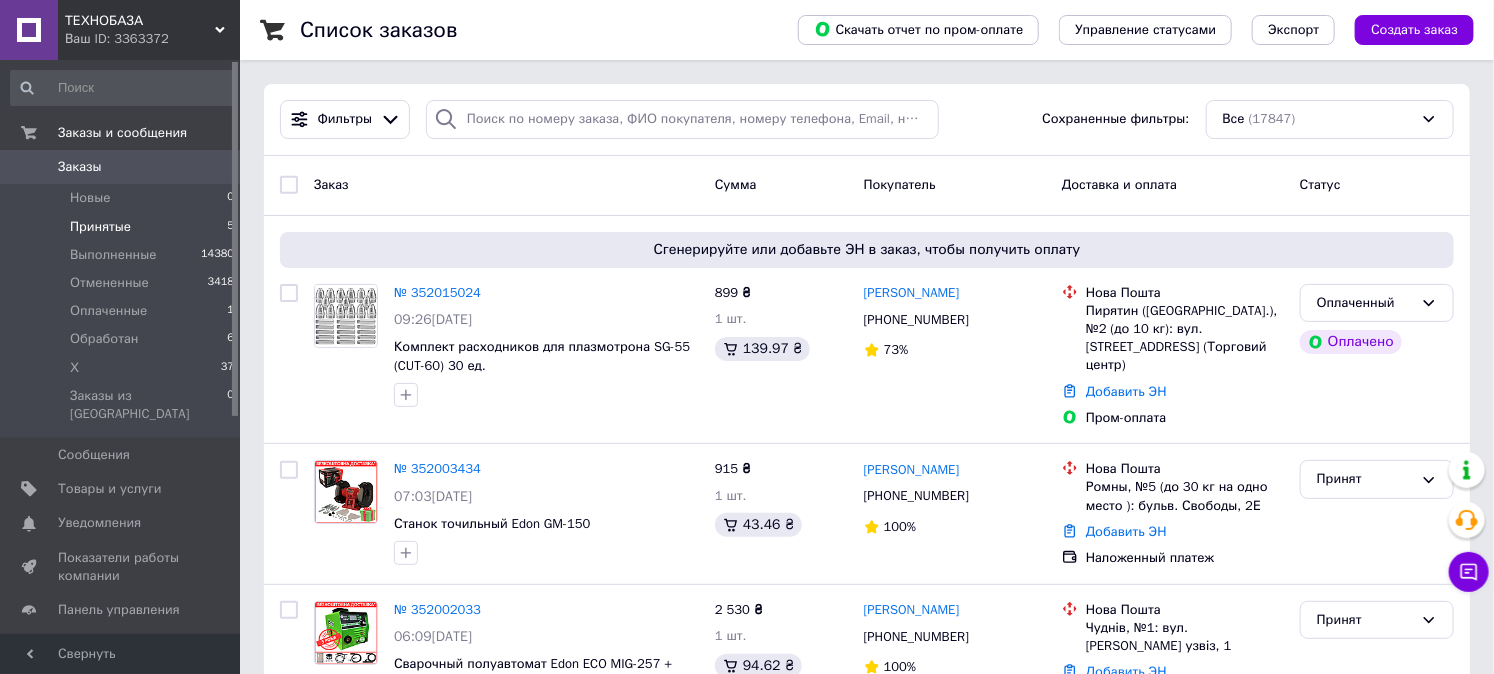 click on "Принятые 5" at bounding box center [123, 227] 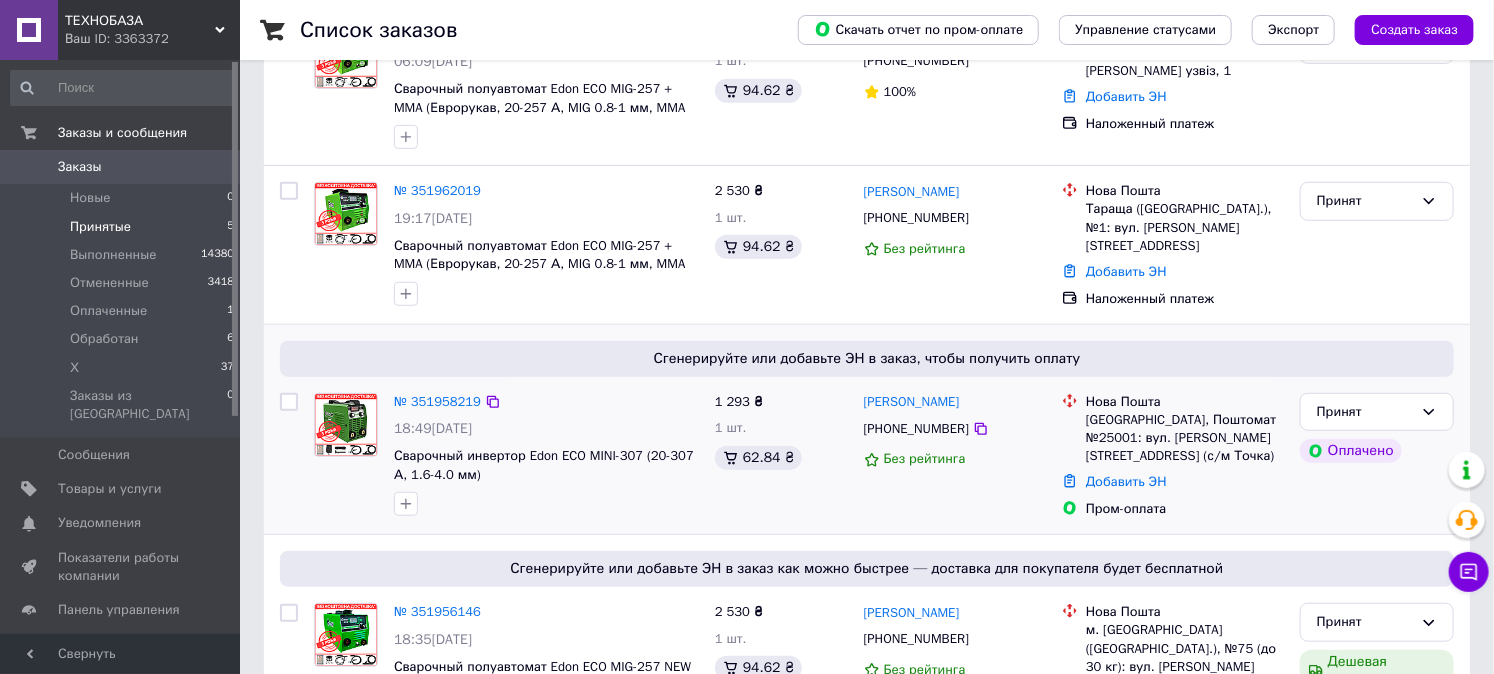 scroll, scrollTop: 508, scrollLeft: 0, axis: vertical 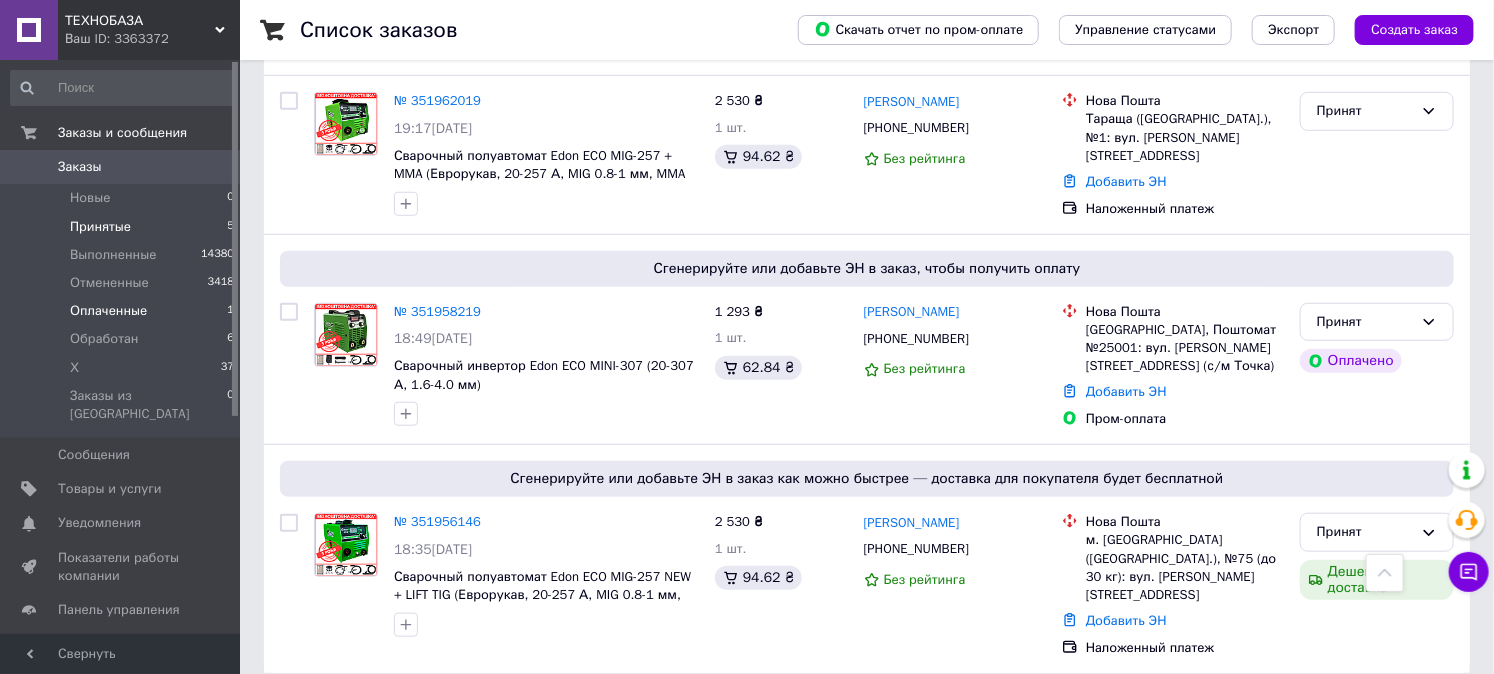 click on "Оплаченные" at bounding box center (108, 311) 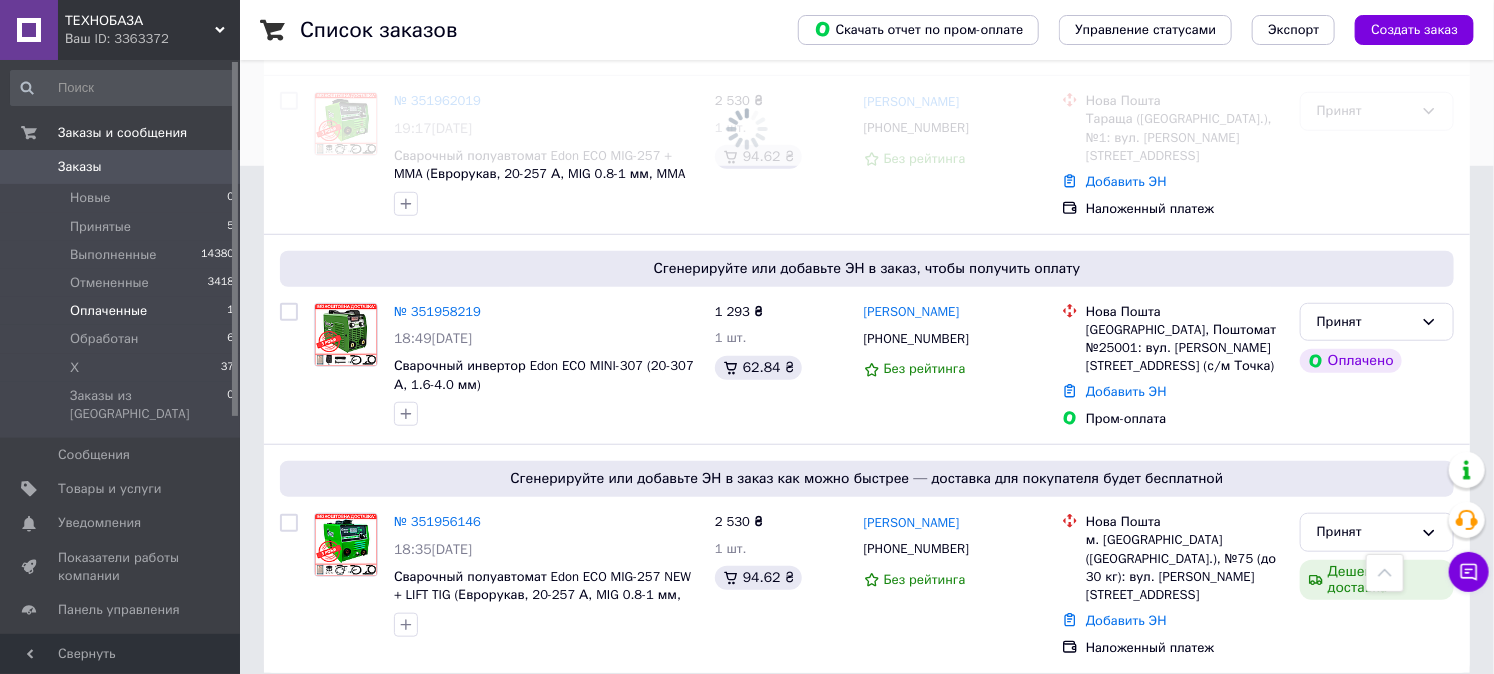 scroll, scrollTop: 0, scrollLeft: 0, axis: both 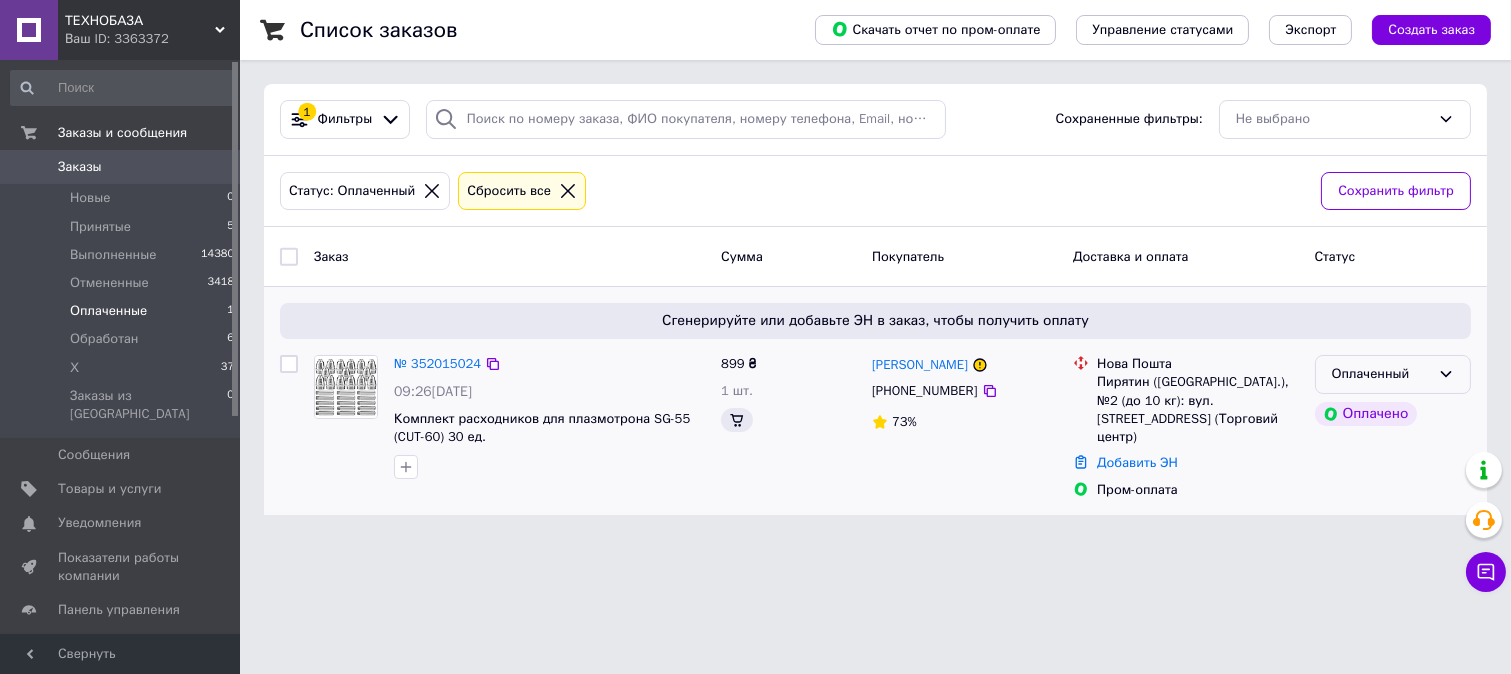click on "Оплаченный" at bounding box center (1381, 374) 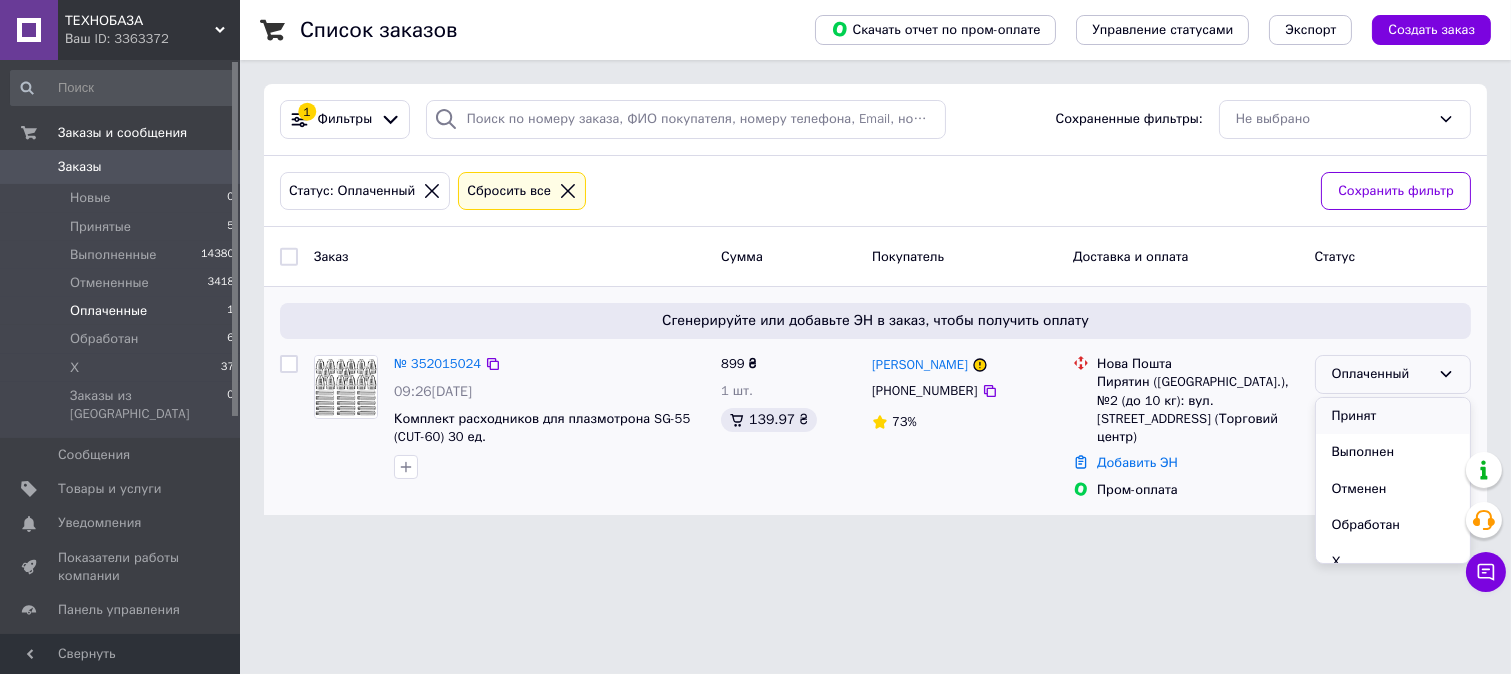 click on "Принят" at bounding box center [1393, 416] 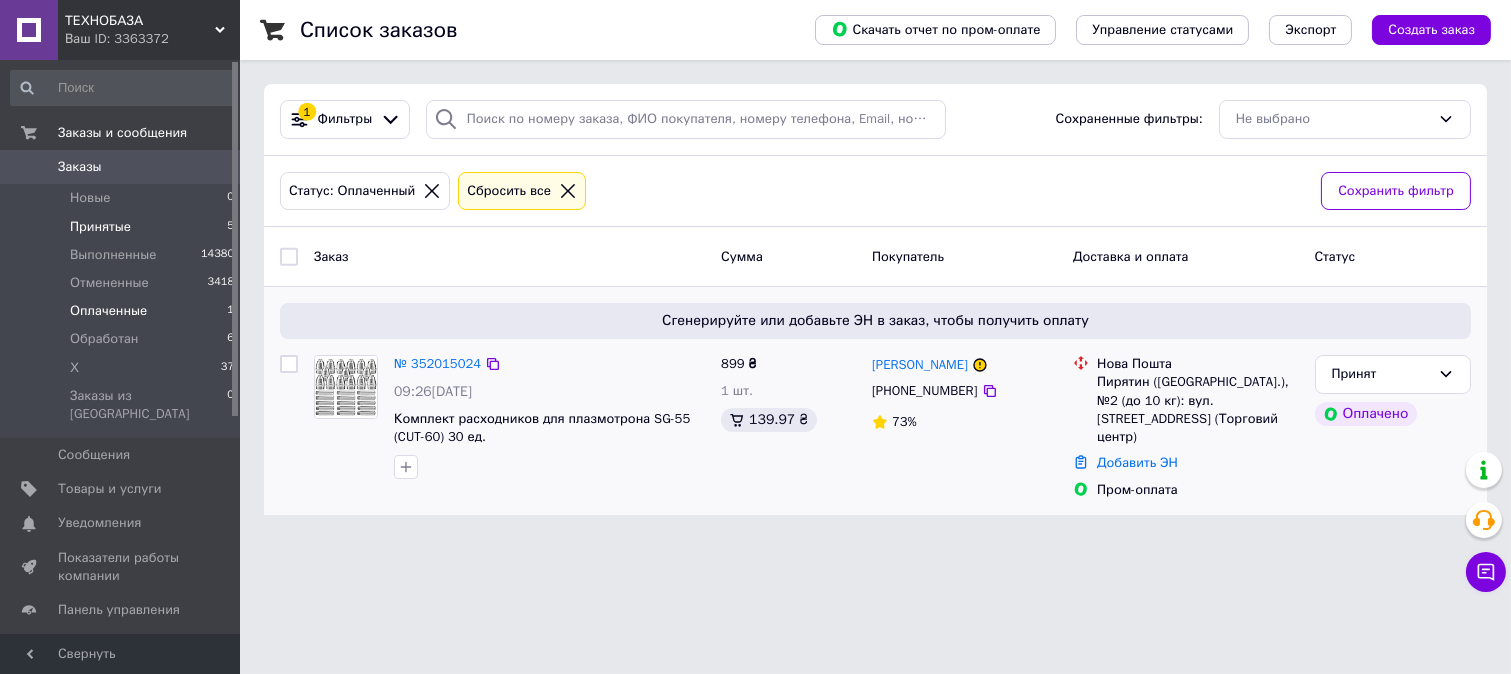 click on "Принятые" at bounding box center [100, 227] 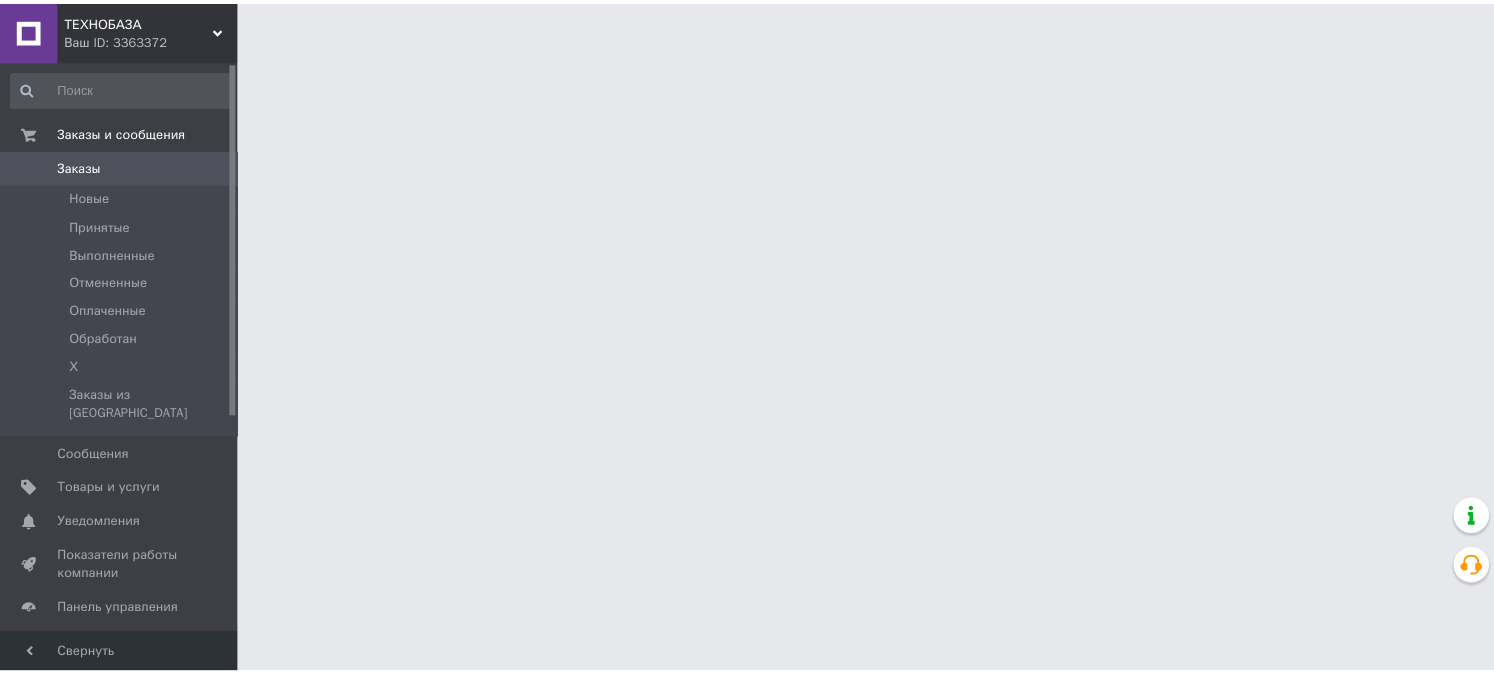 scroll, scrollTop: 0, scrollLeft: 0, axis: both 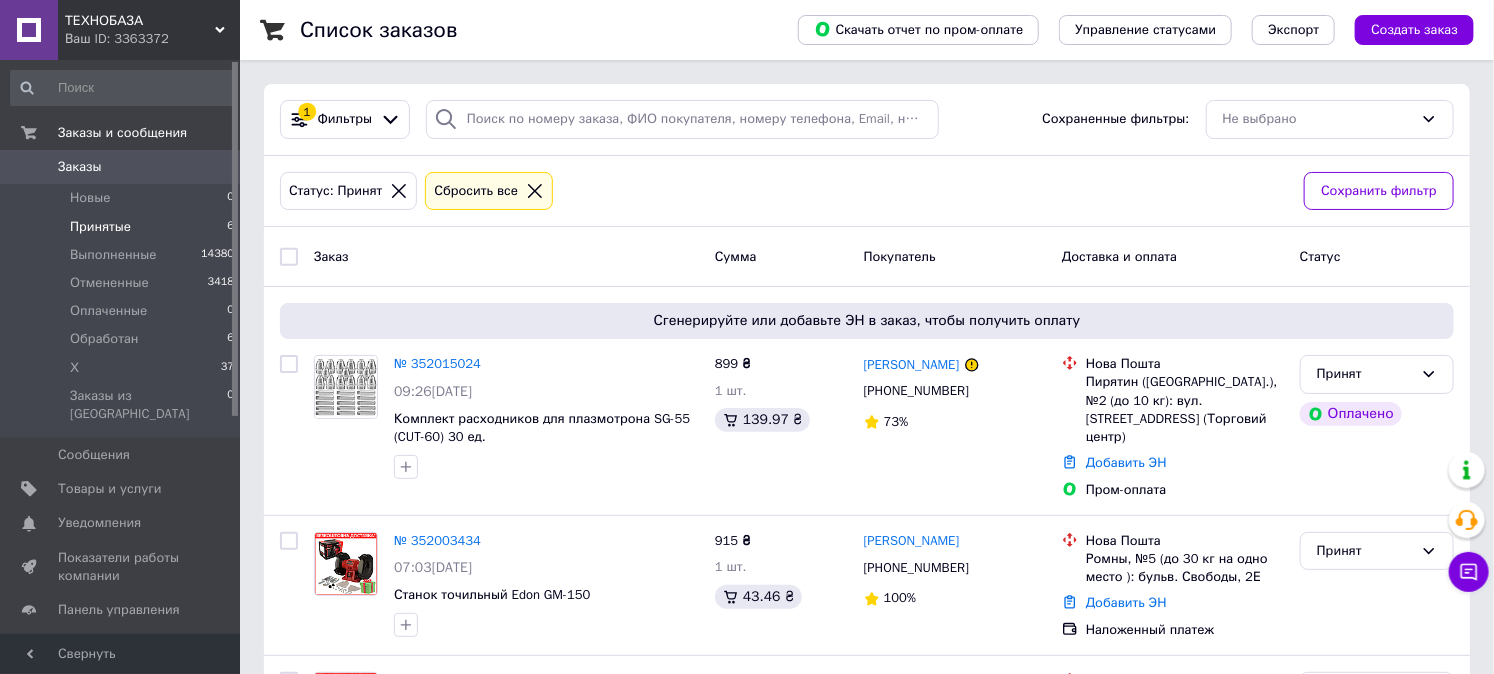 click on "Принятые" at bounding box center (100, 227) 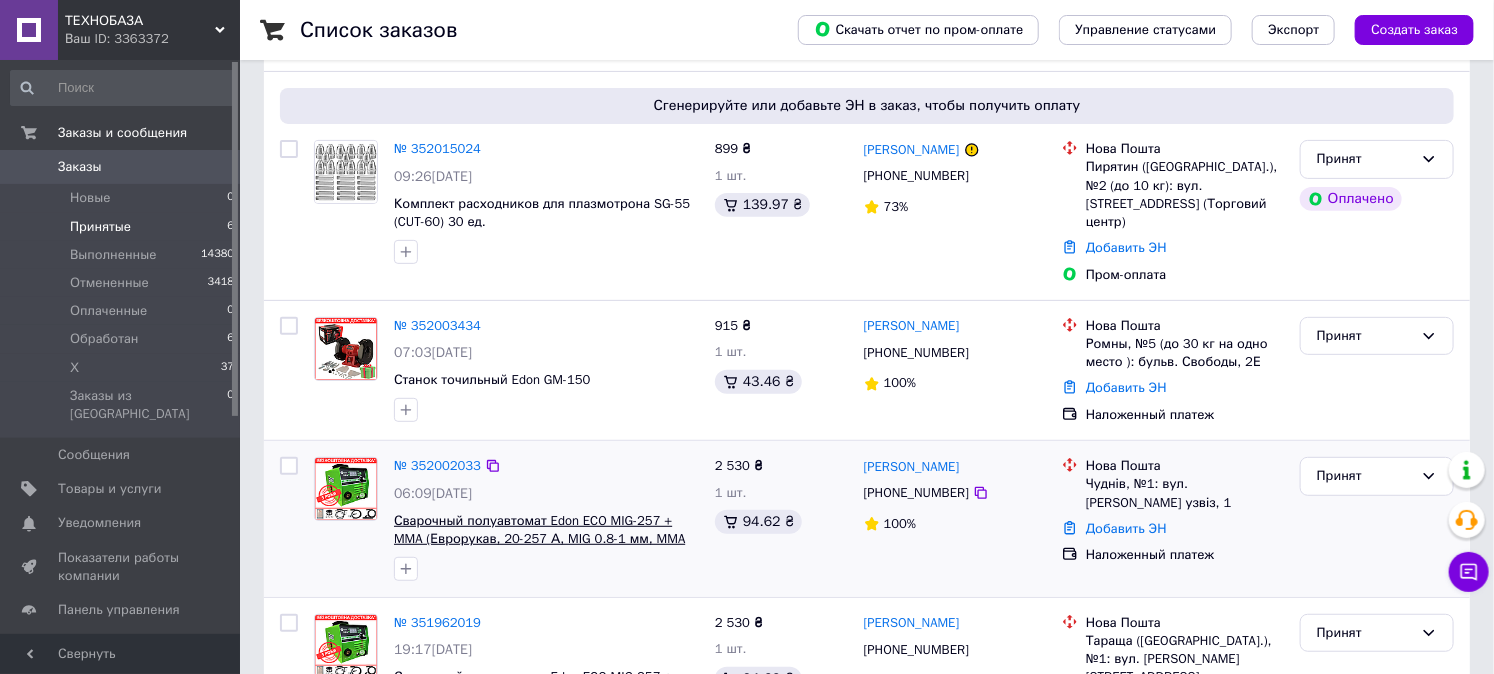 scroll, scrollTop: 164, scrollLeft: 0, axis: vertical 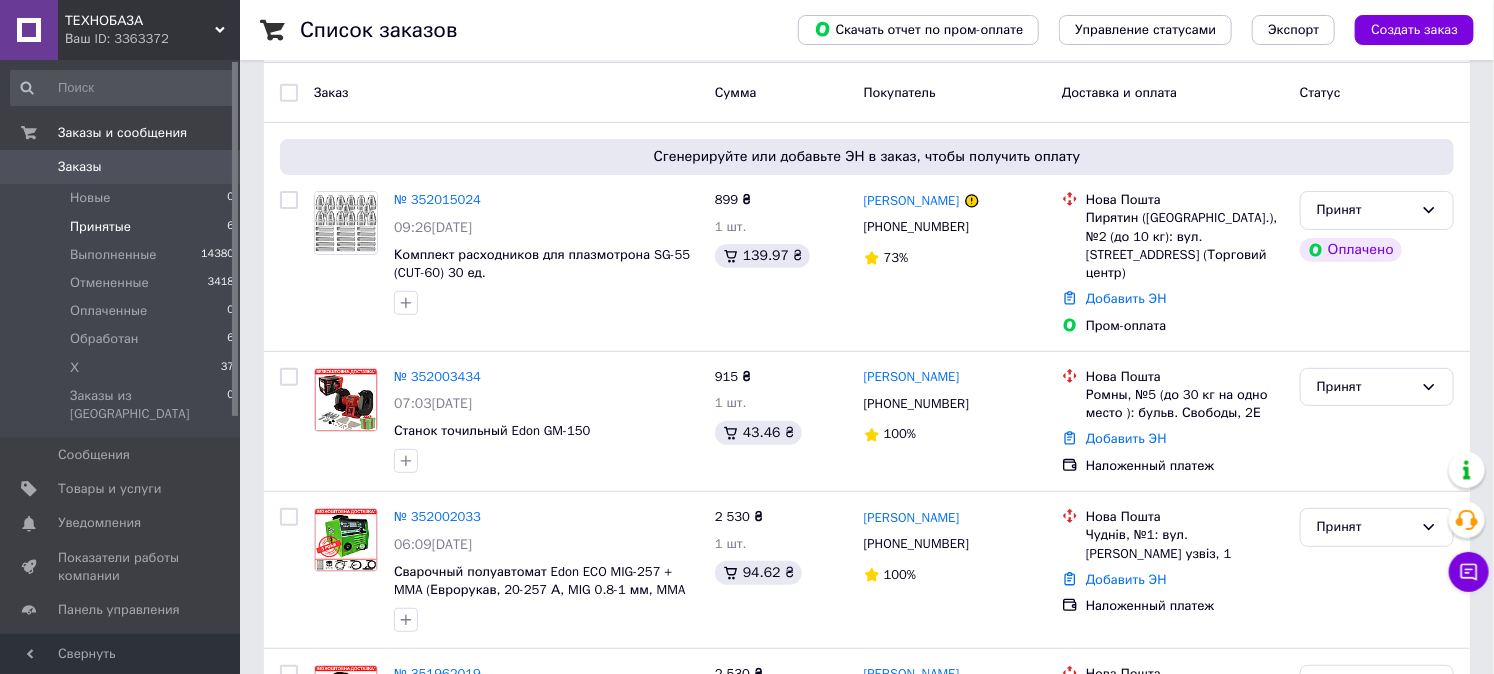click on "Заказы" at bounding box center (80, 167) 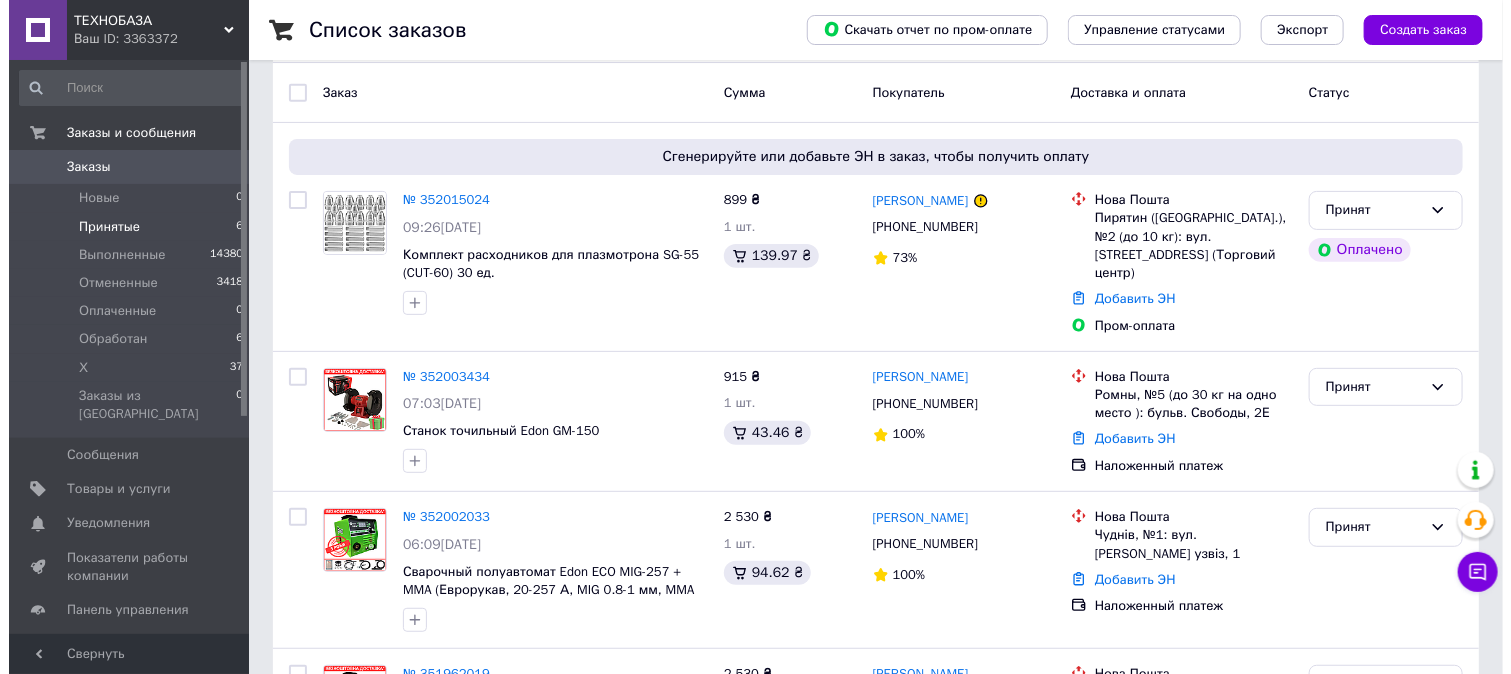 scroll, scrollTop: 0, scrollLeft: 0, axis: both 